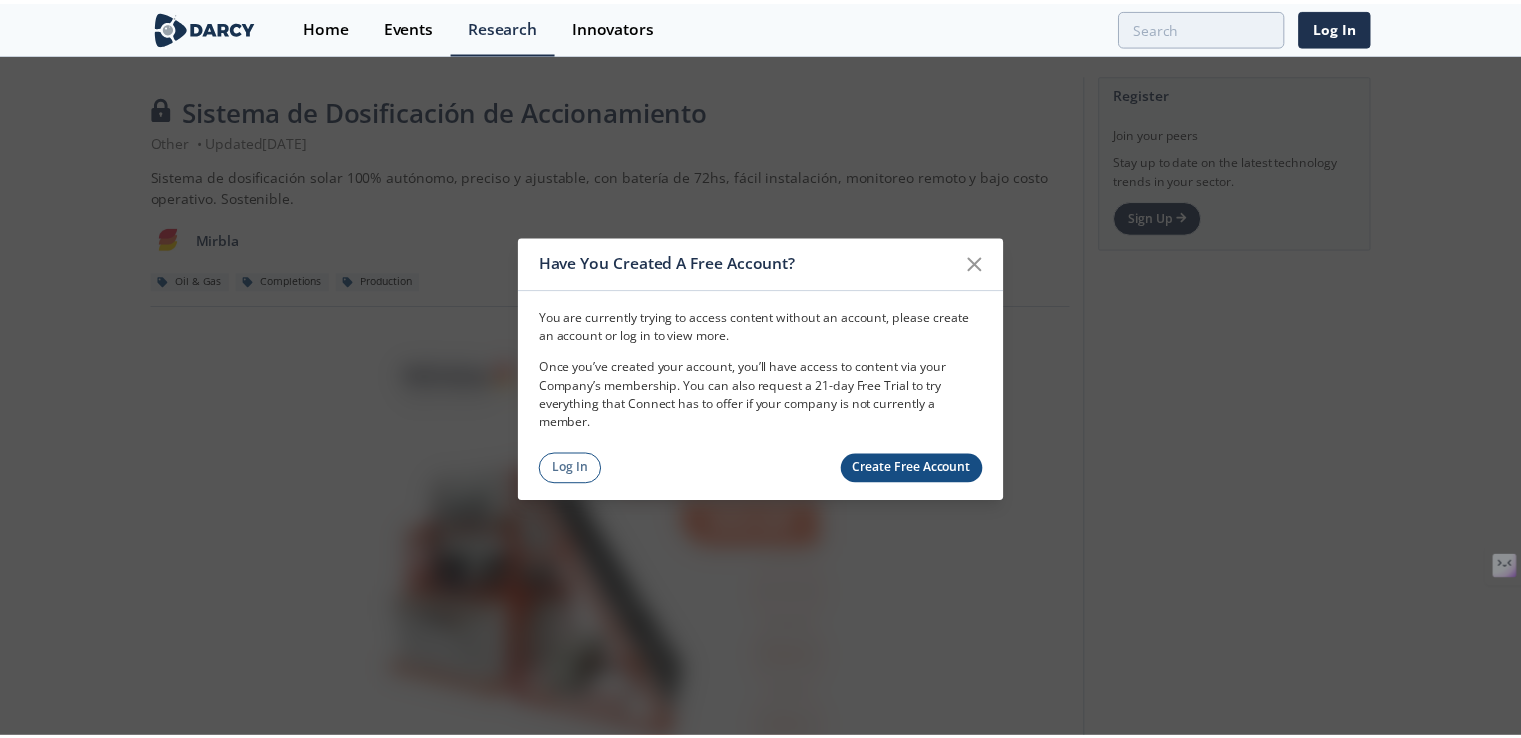scroll, scrollTop: 0, scrollLeft: 0, axis: both 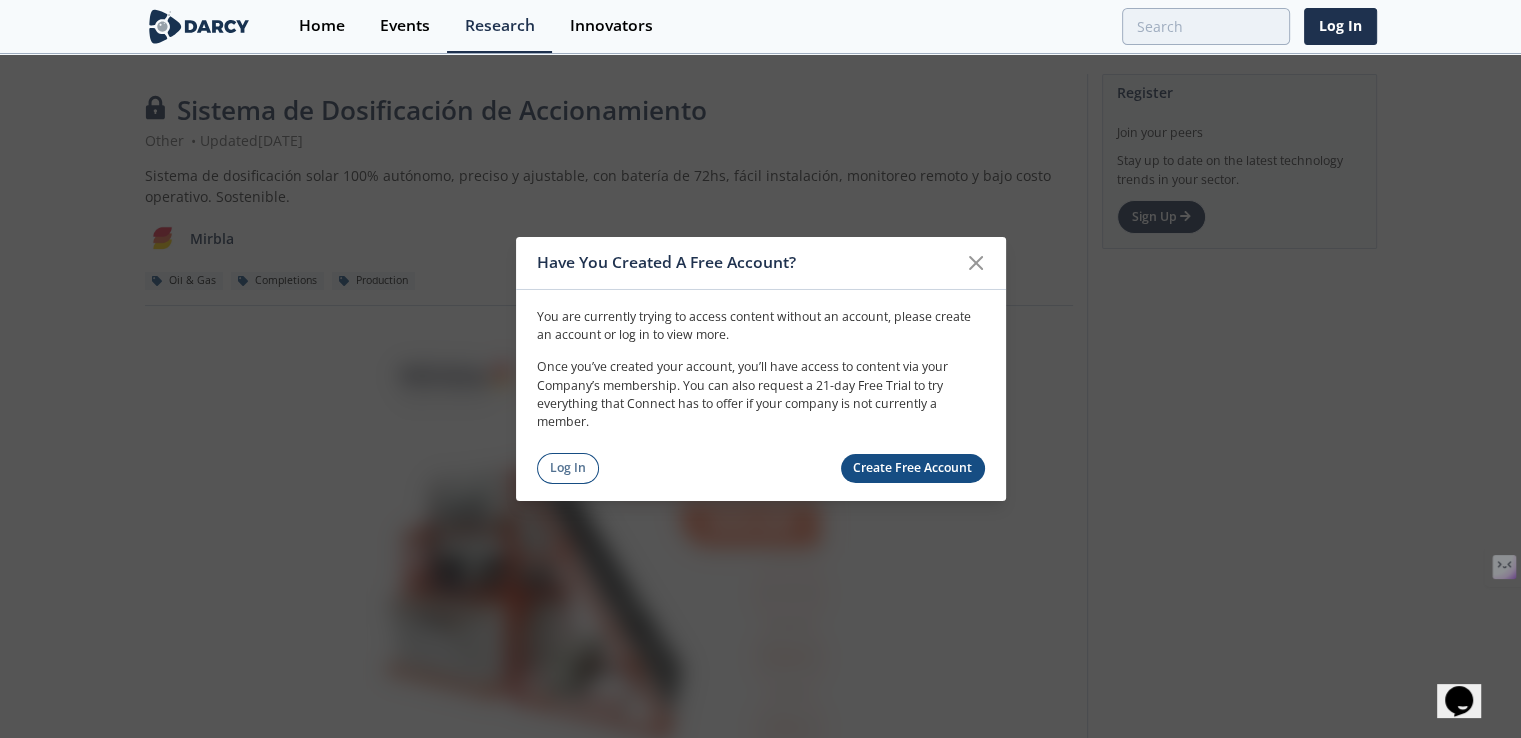 click on "Create Free Account" at bounding box center (913, 468) 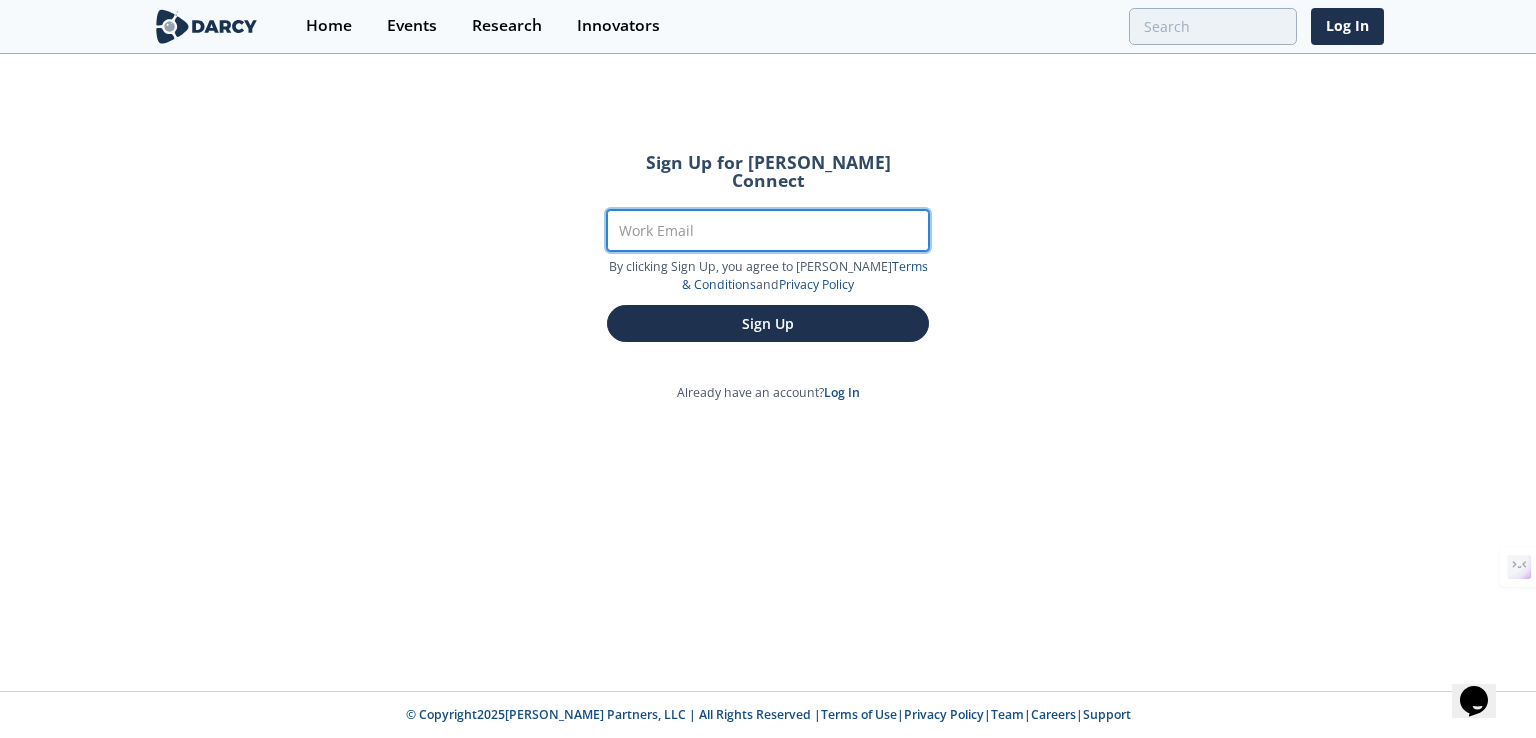 click on "Work Email" at bounding box center [768, 230] 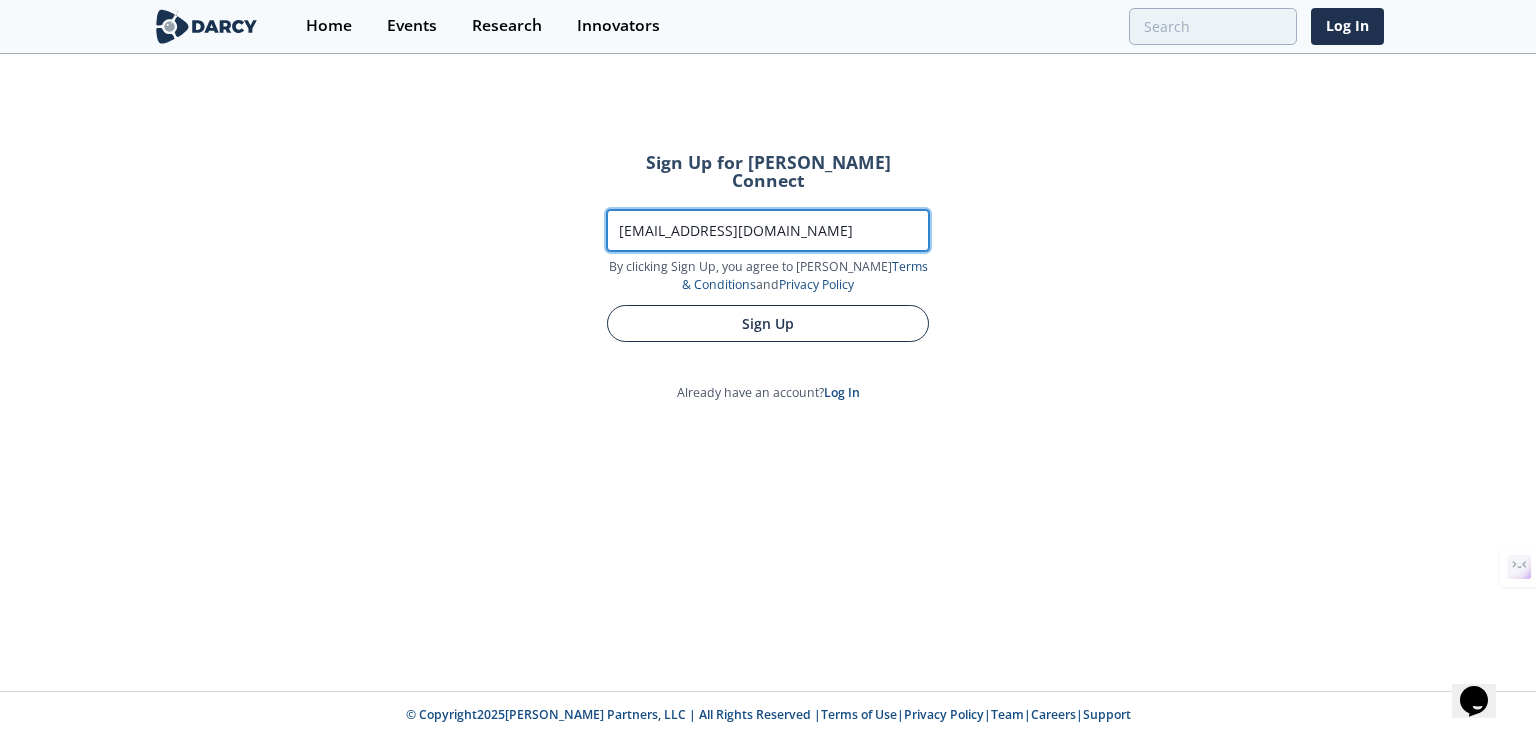 type on "[EMAIL_ADDRESS][DOMAIN_NAME]" 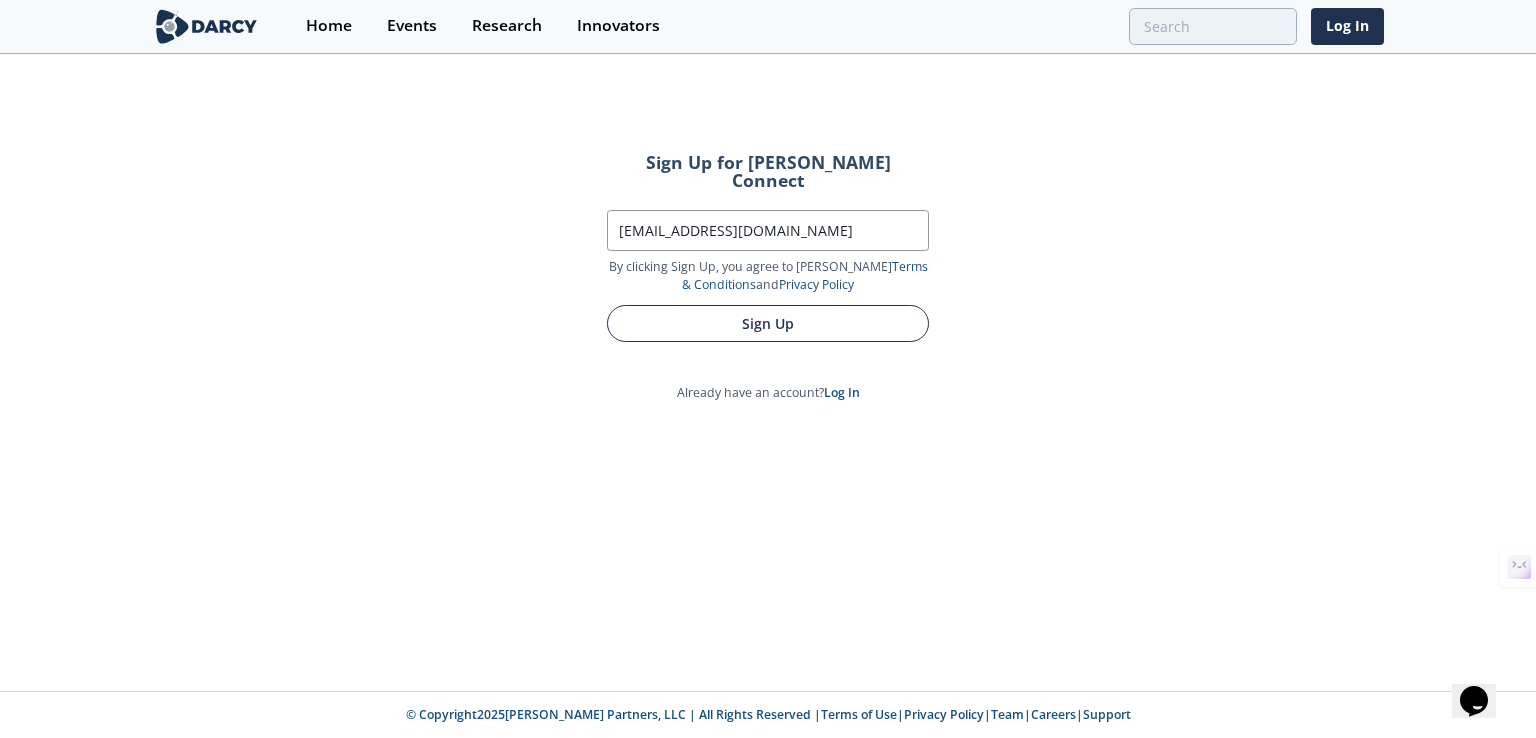 click on "Sign Up" at bounding box center [768, 323] 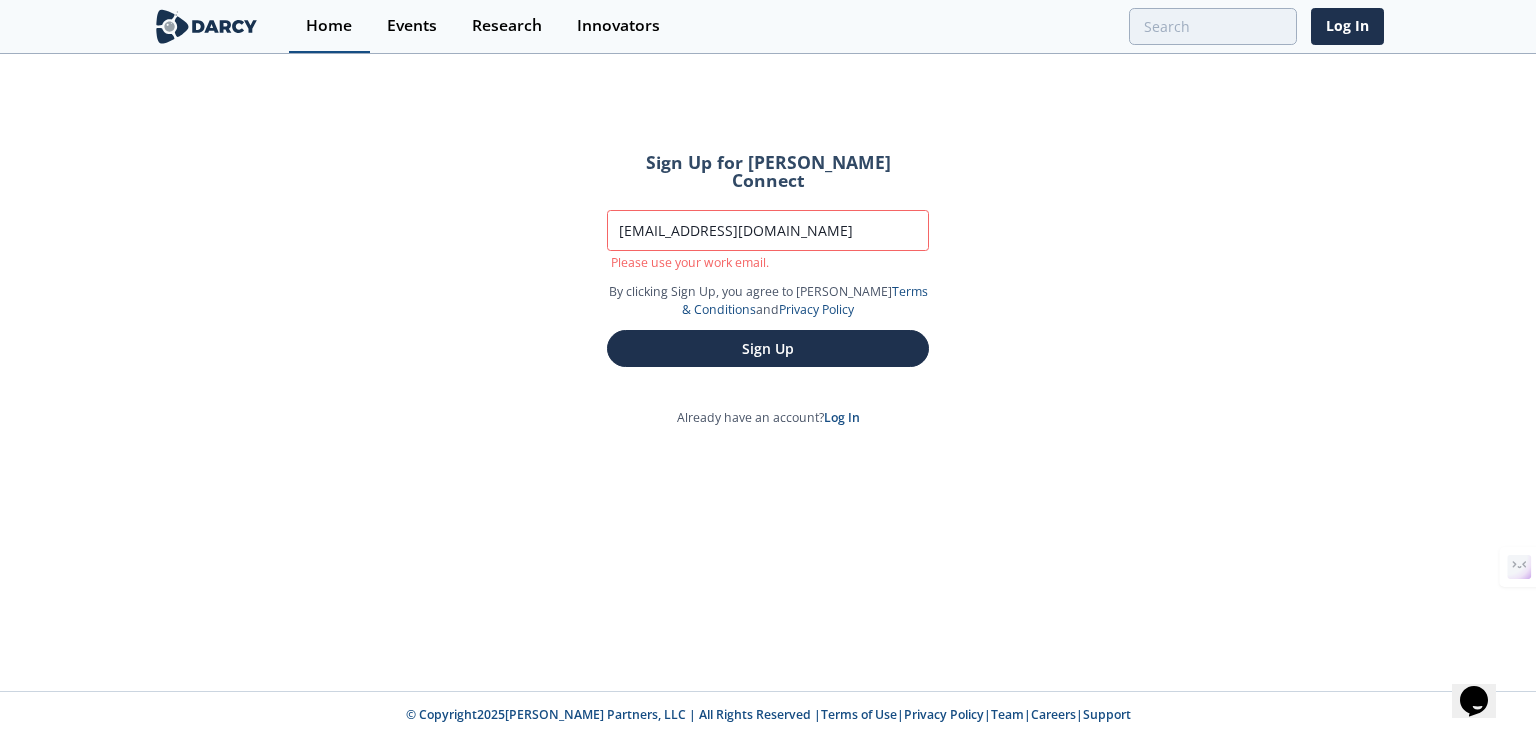 click on "Home" at bounding box center (329, 26) 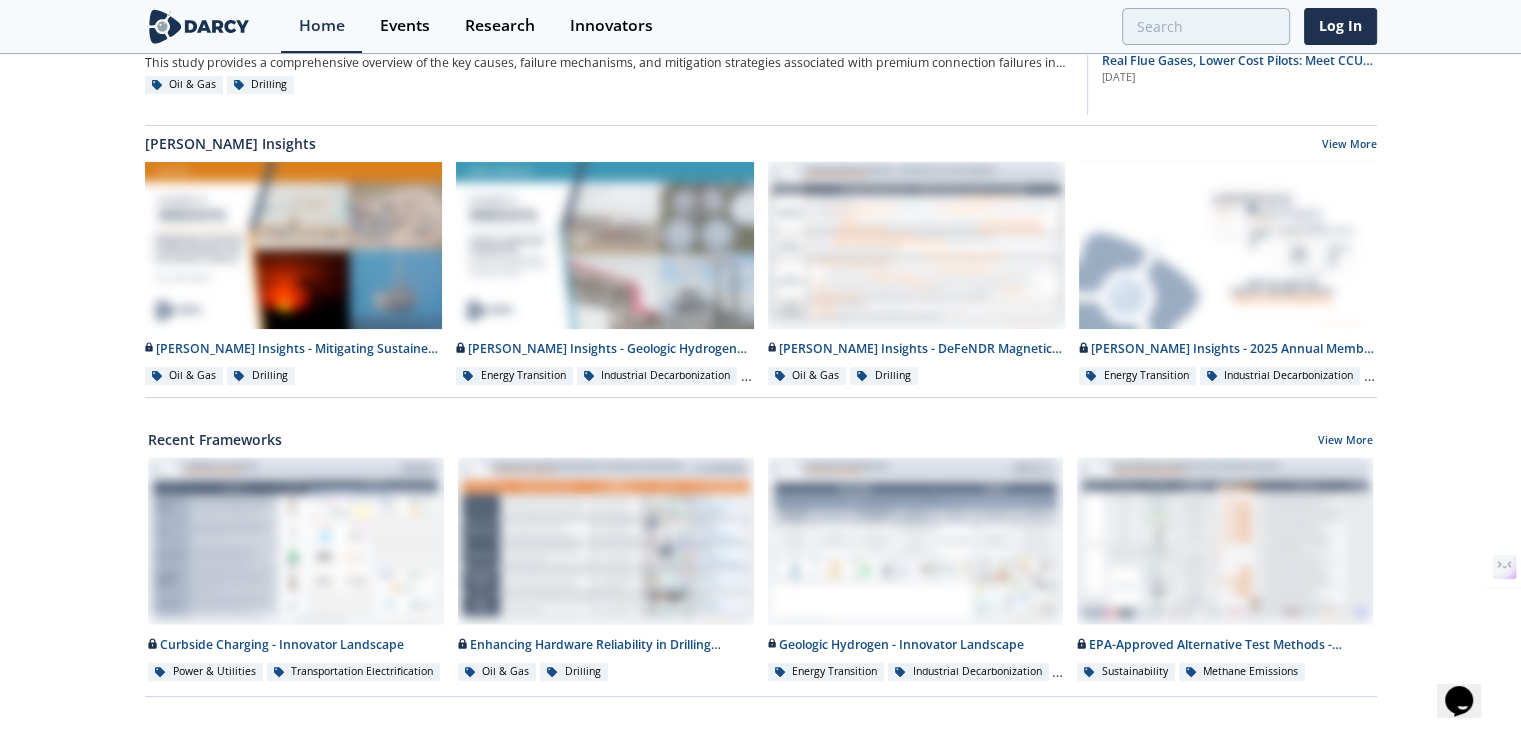 scroll, scrollTop: 0, scrollLeft: 0, axis: both 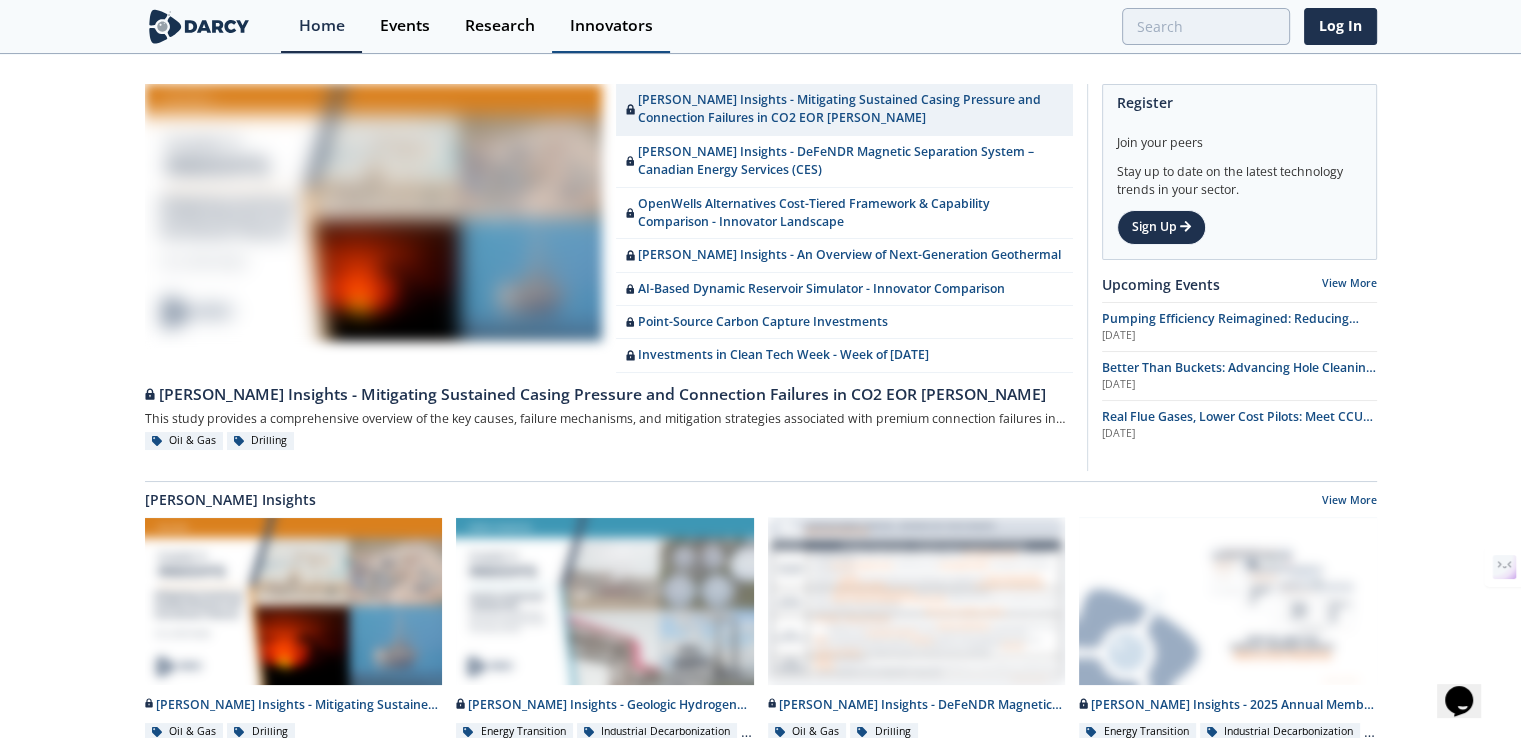 click on "Innovators" at bounding box center [611, 26] 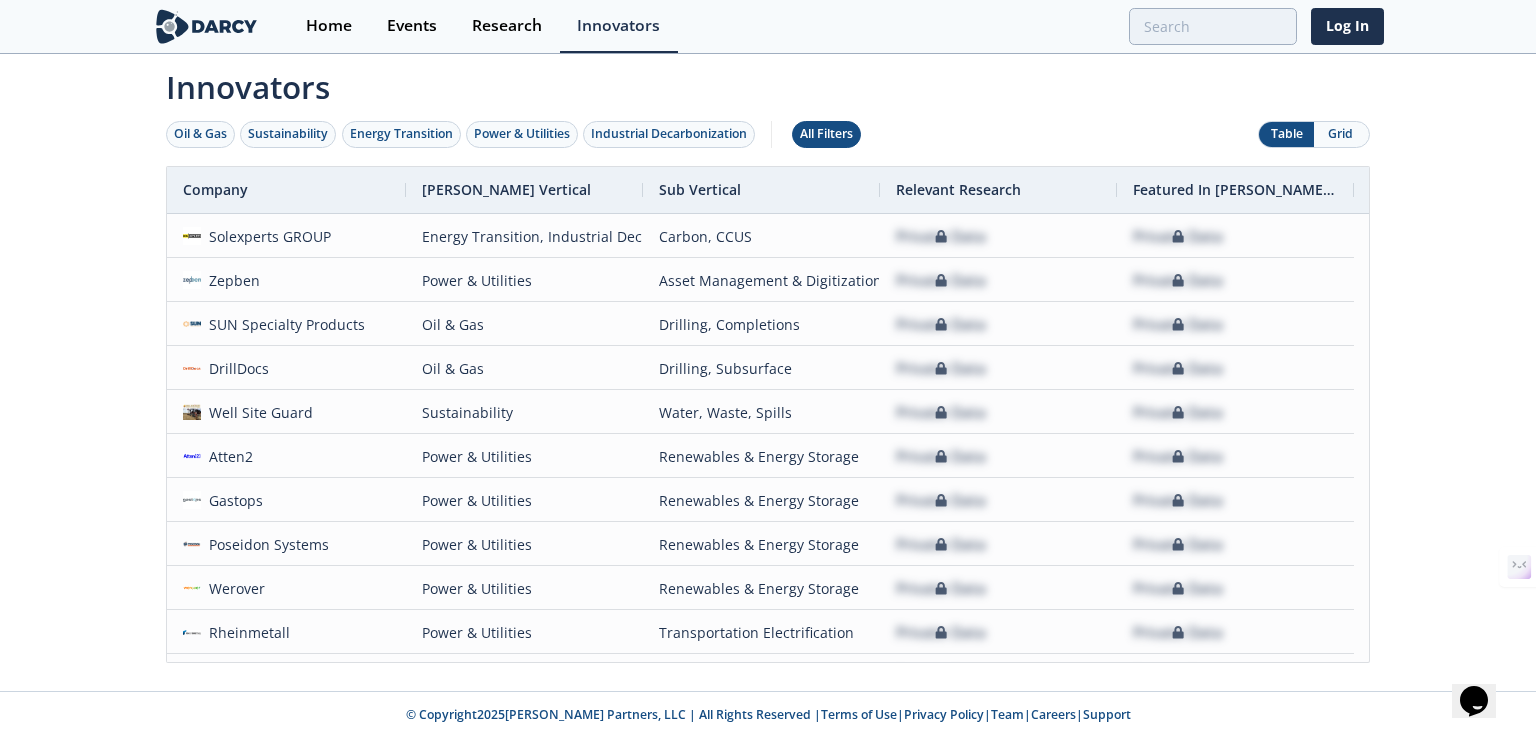 click on "All Filters" at bounding box center [826, 134] 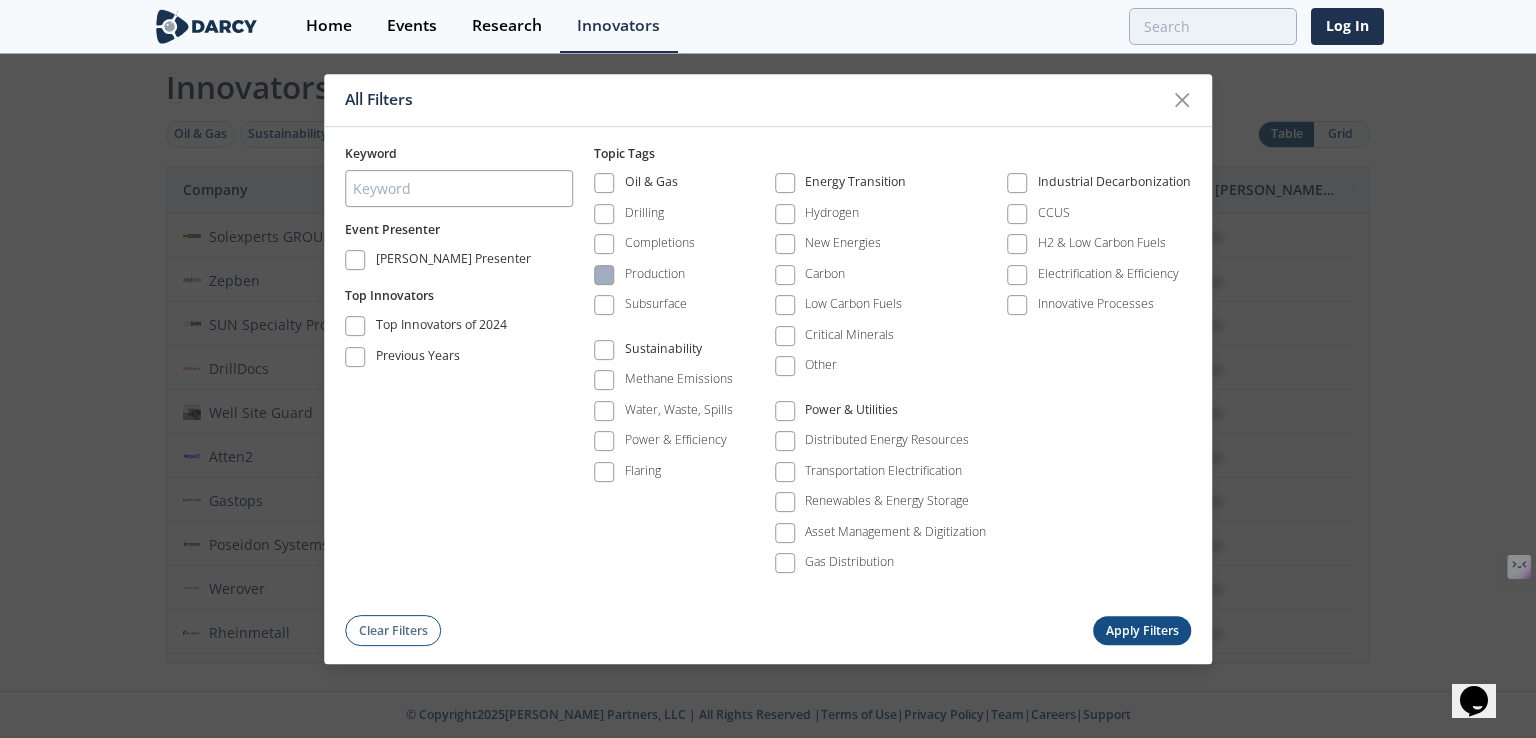 click on "Production" at bounding box center [639, 275] 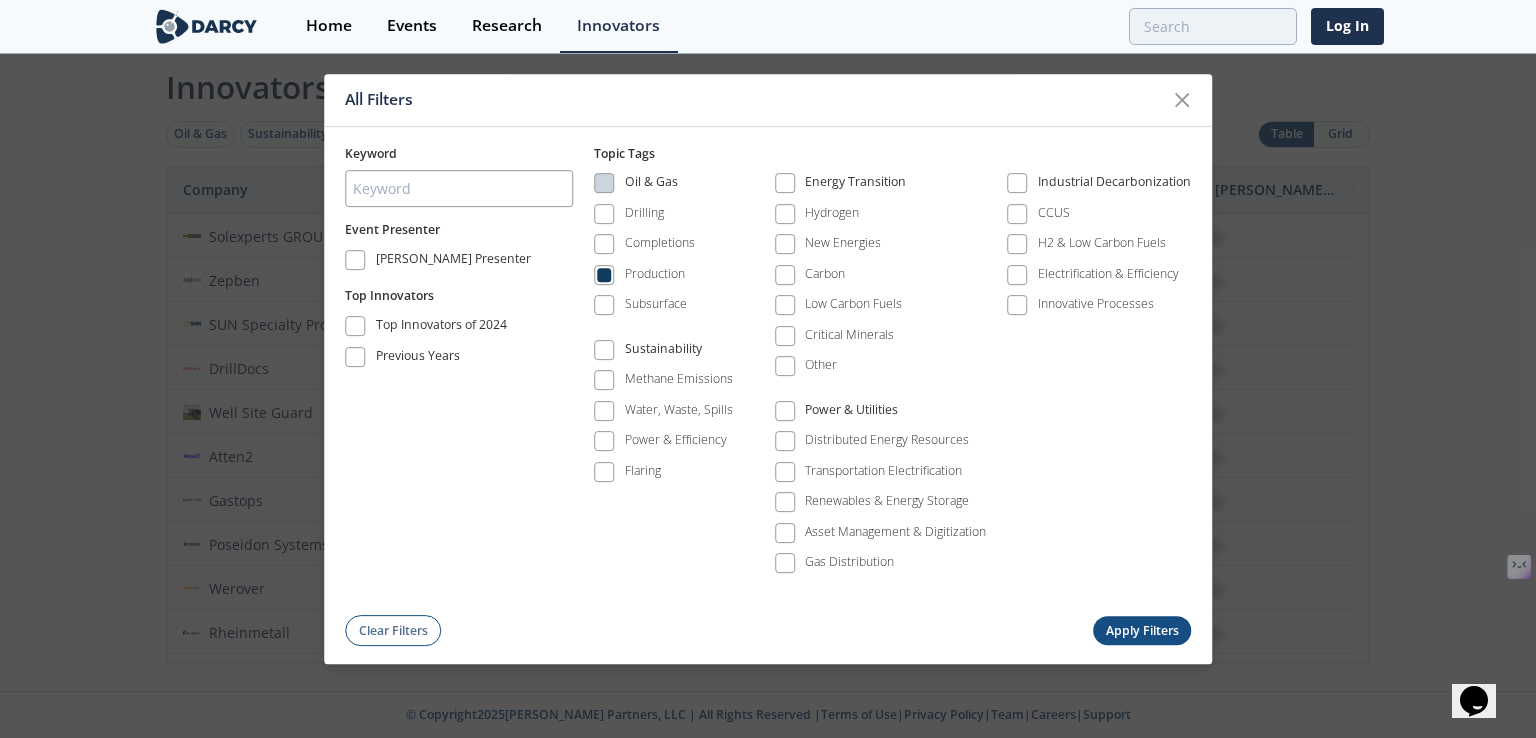 click on "Apply Filters" at bounding box center (1142, 631) 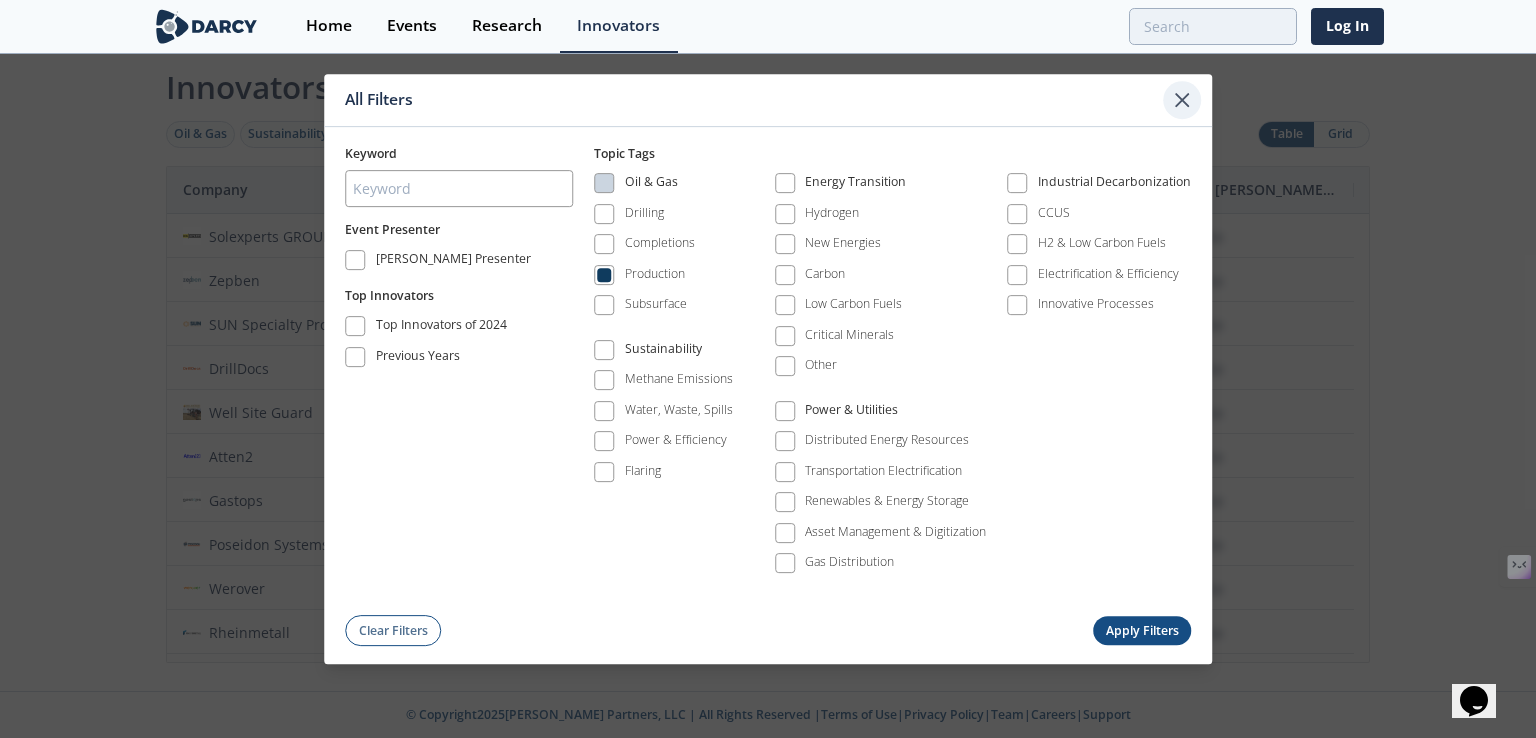 click 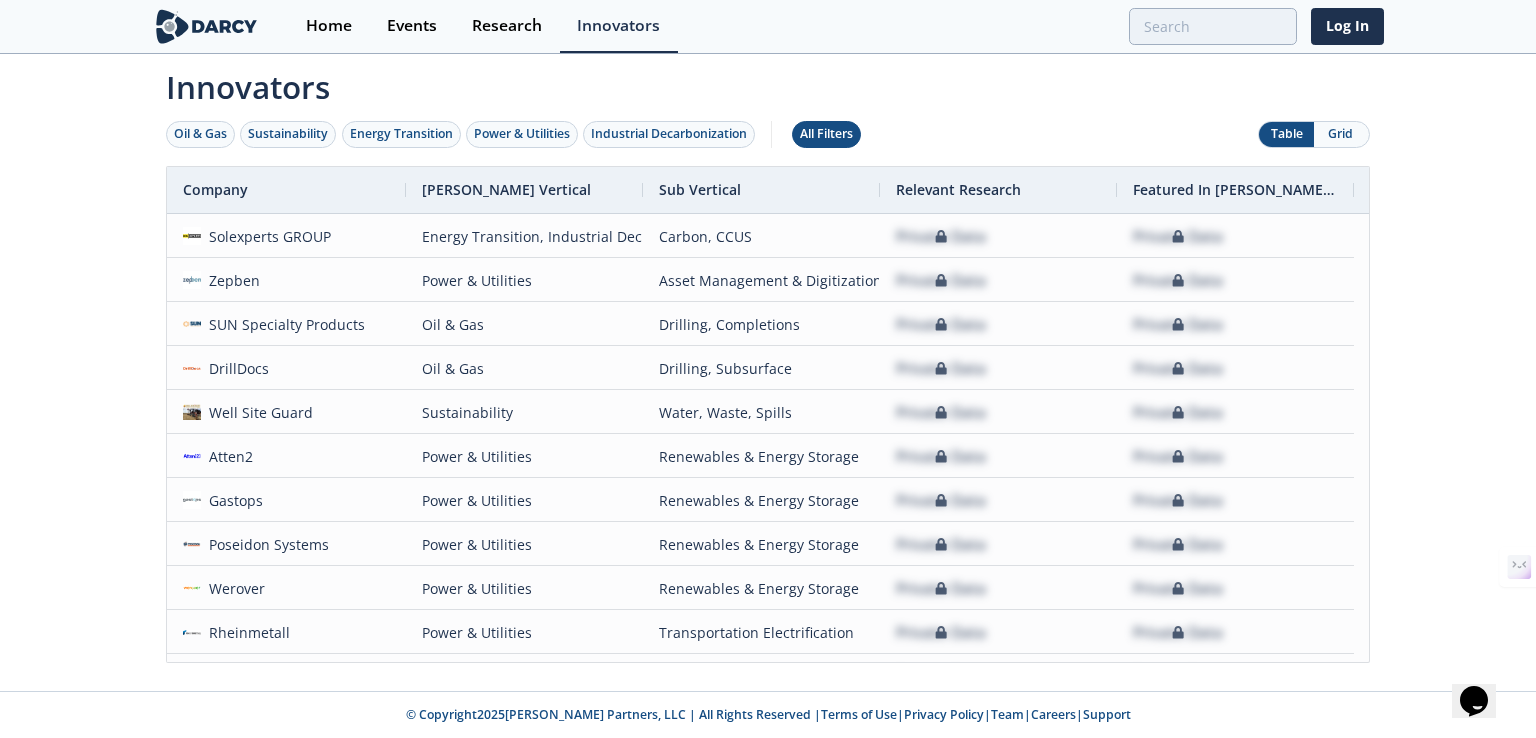 click on "All Filters" at bounding box center (826, 134) 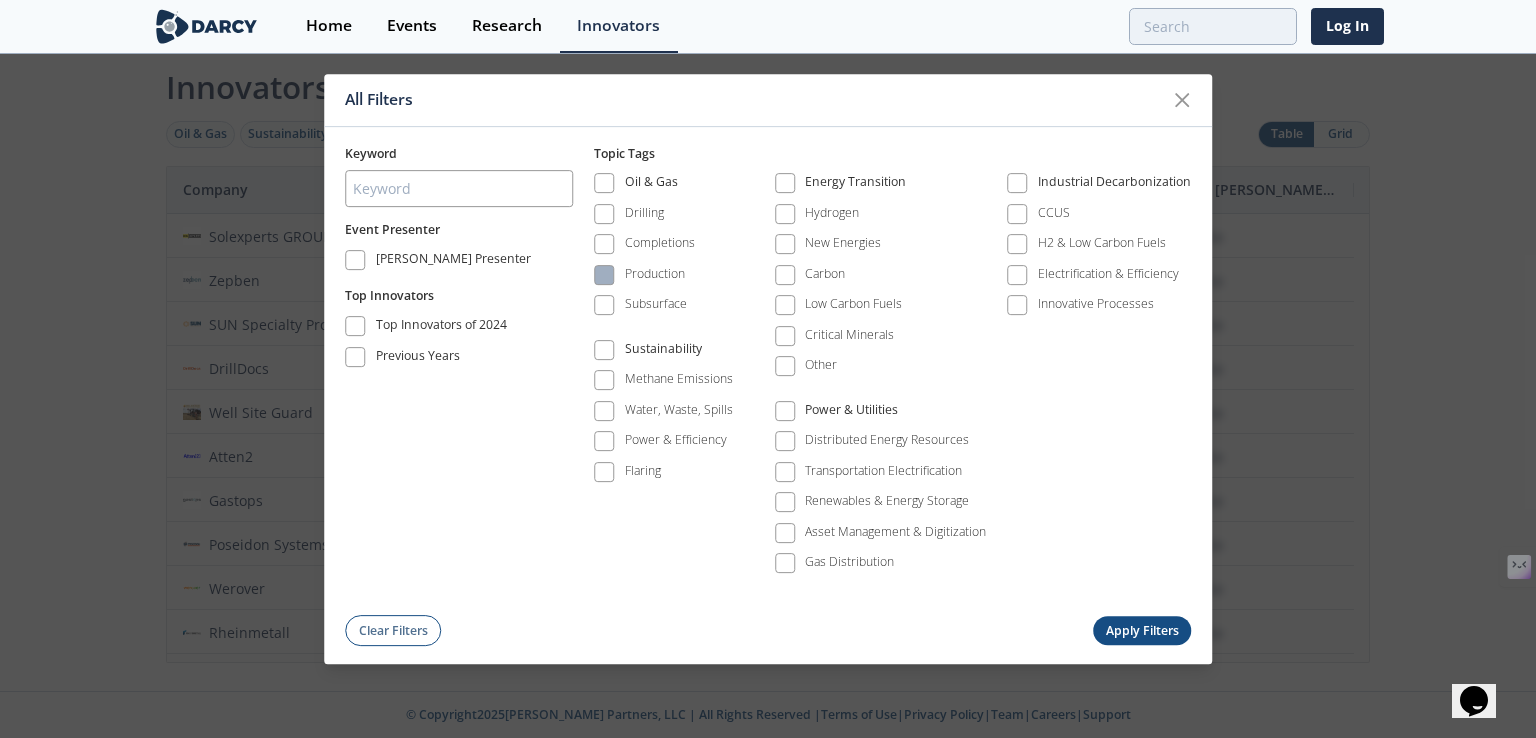 click at bounding box center (604, 275) 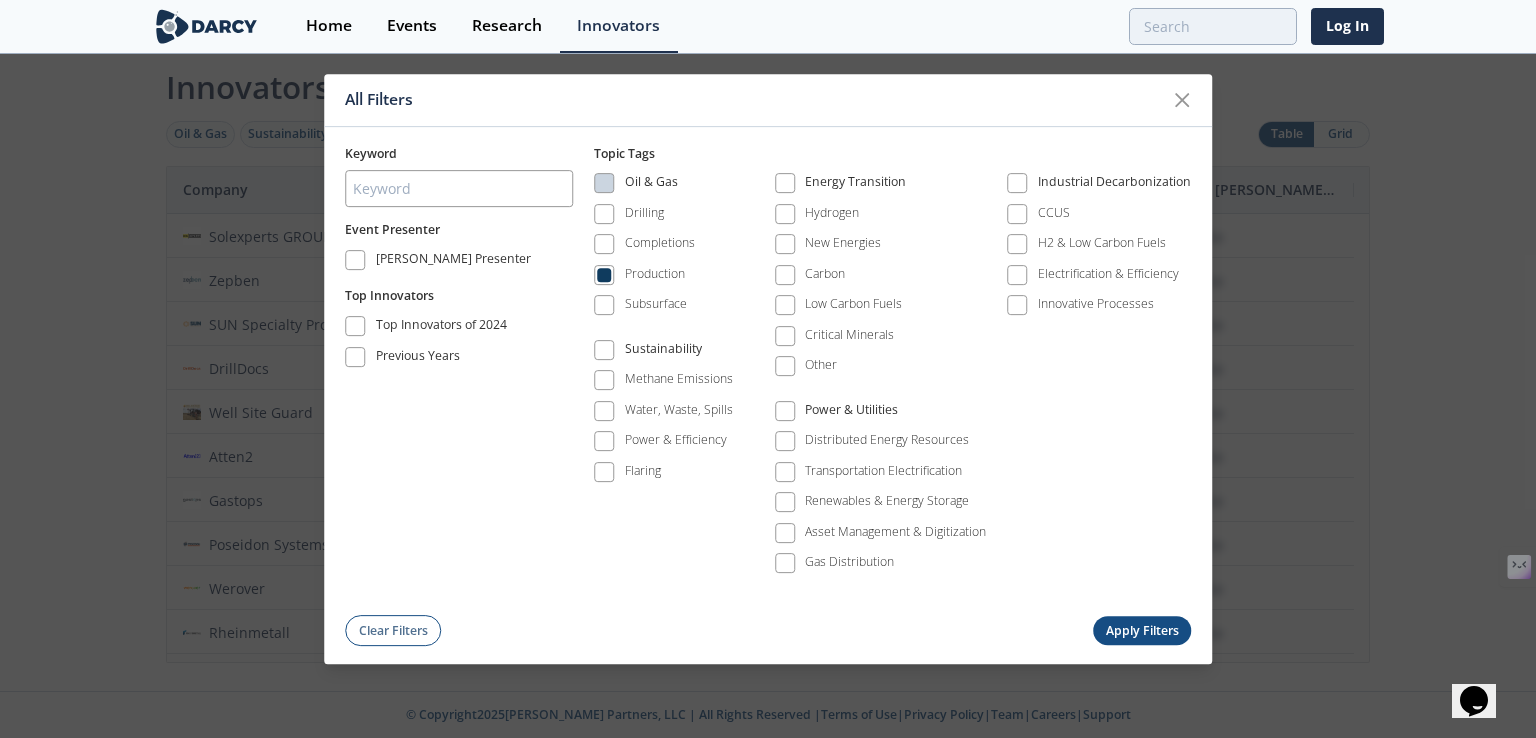 click on "Apply Filters" at bounding box center [1142, 631] 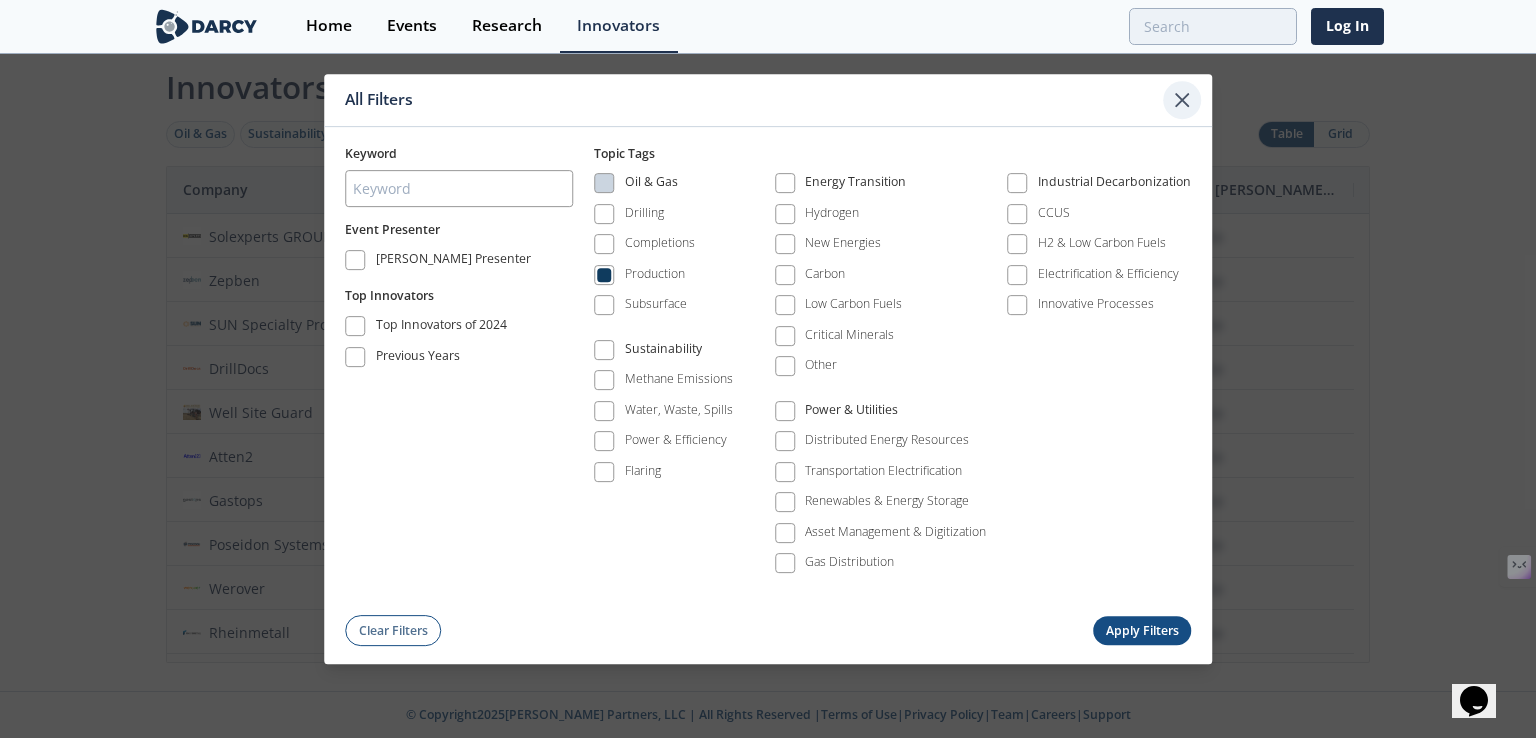 click 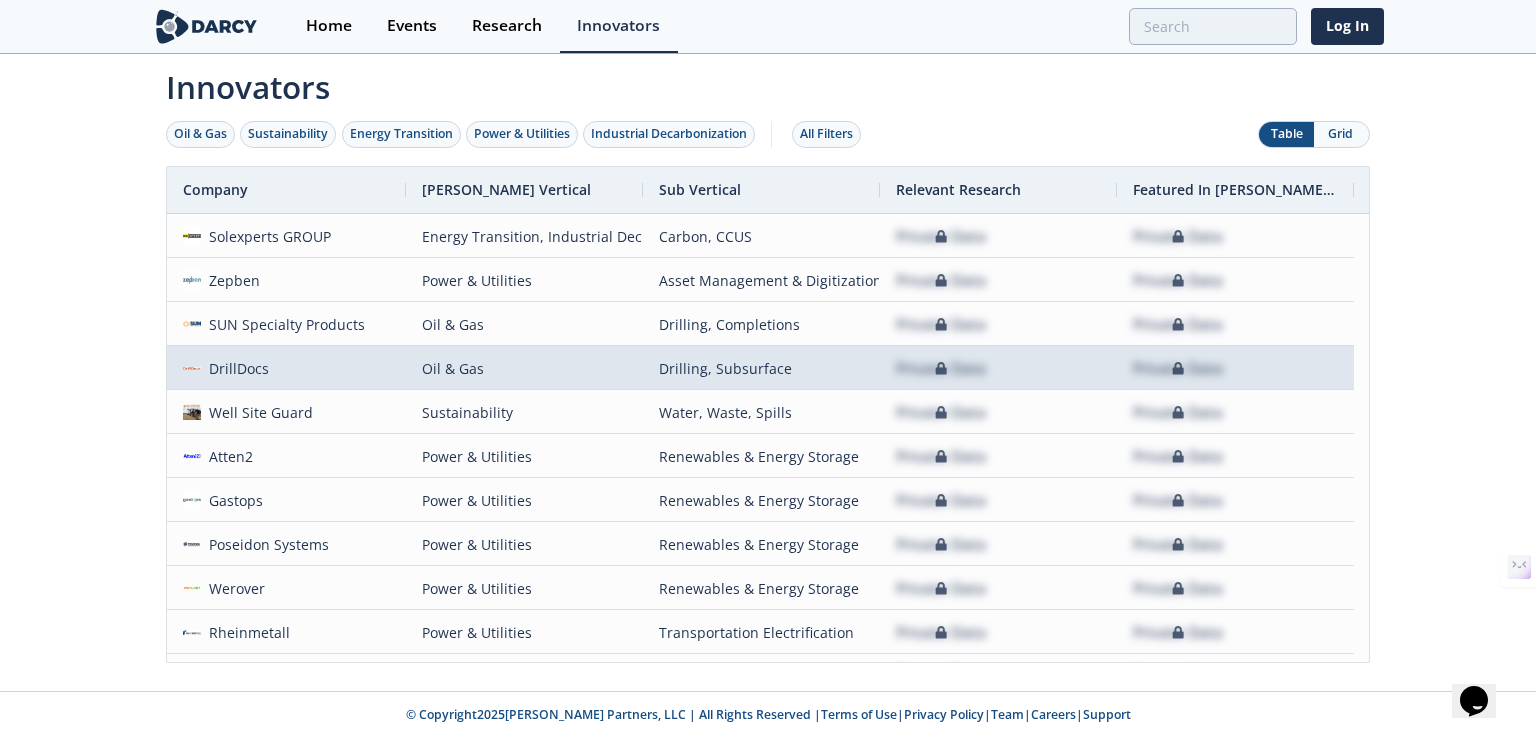 scroll, scrollTop: 193, scrollLeft: 0, axis: vertical 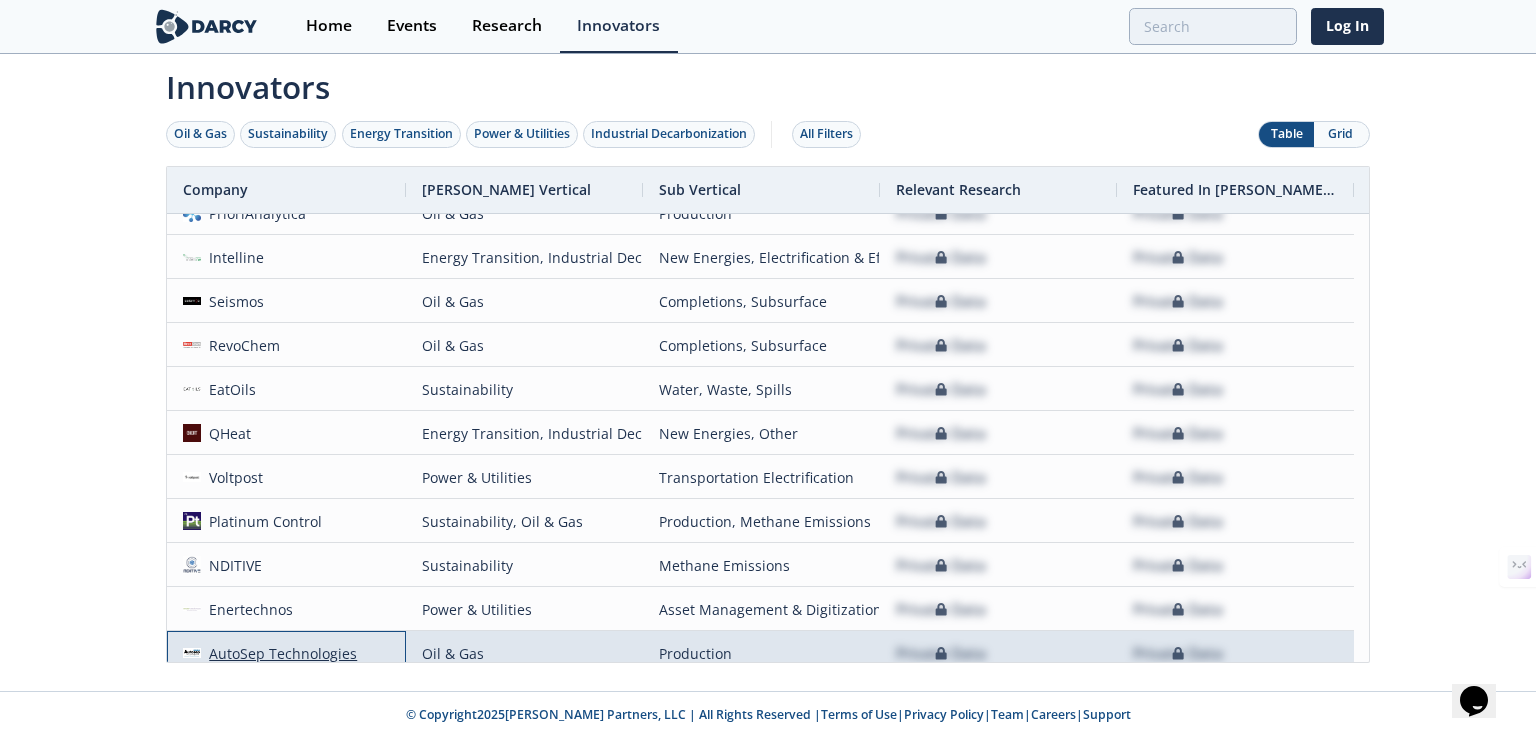 click on "AutoSep Technologies" at bounding box center (279, 653) 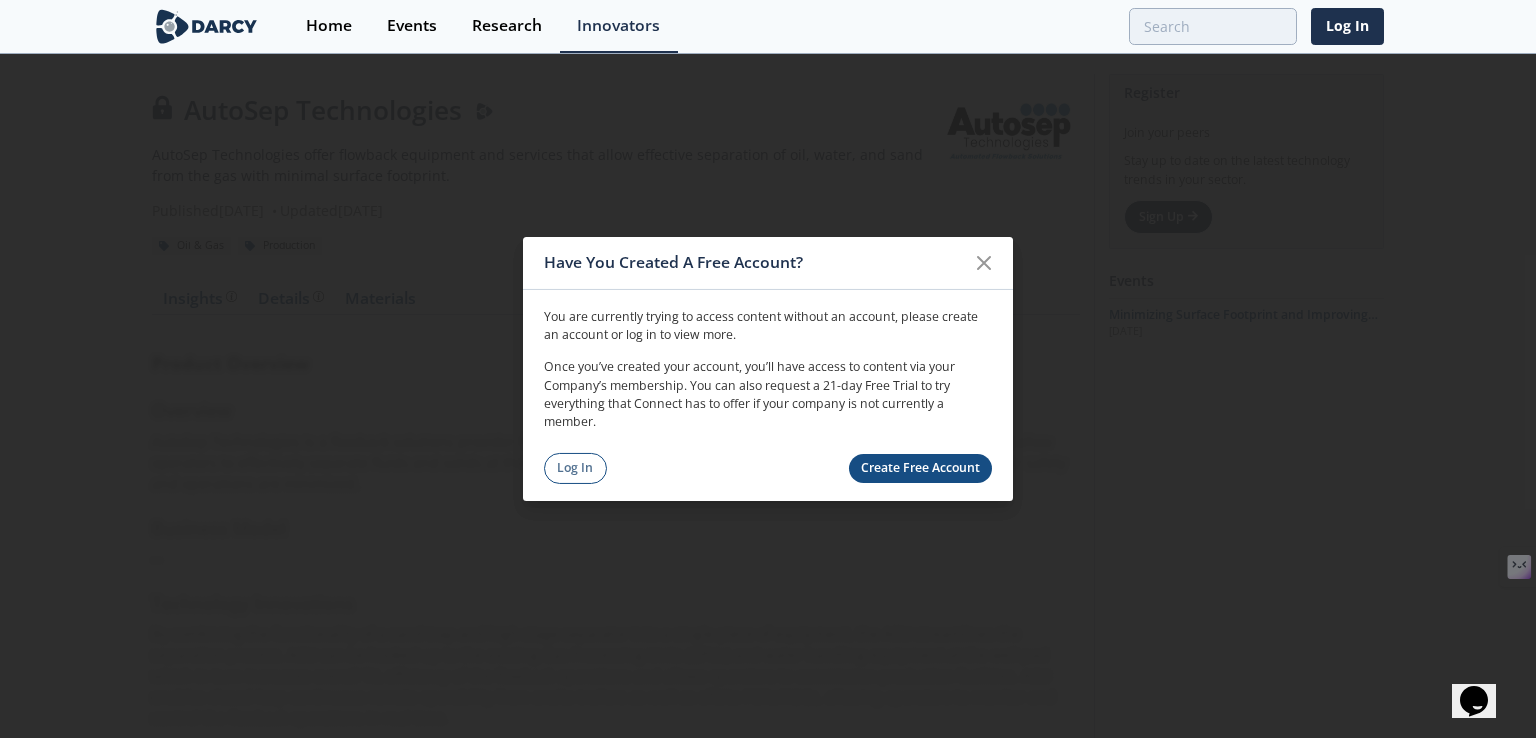 click on "Create Free Account" at bounding box center [921, 468] 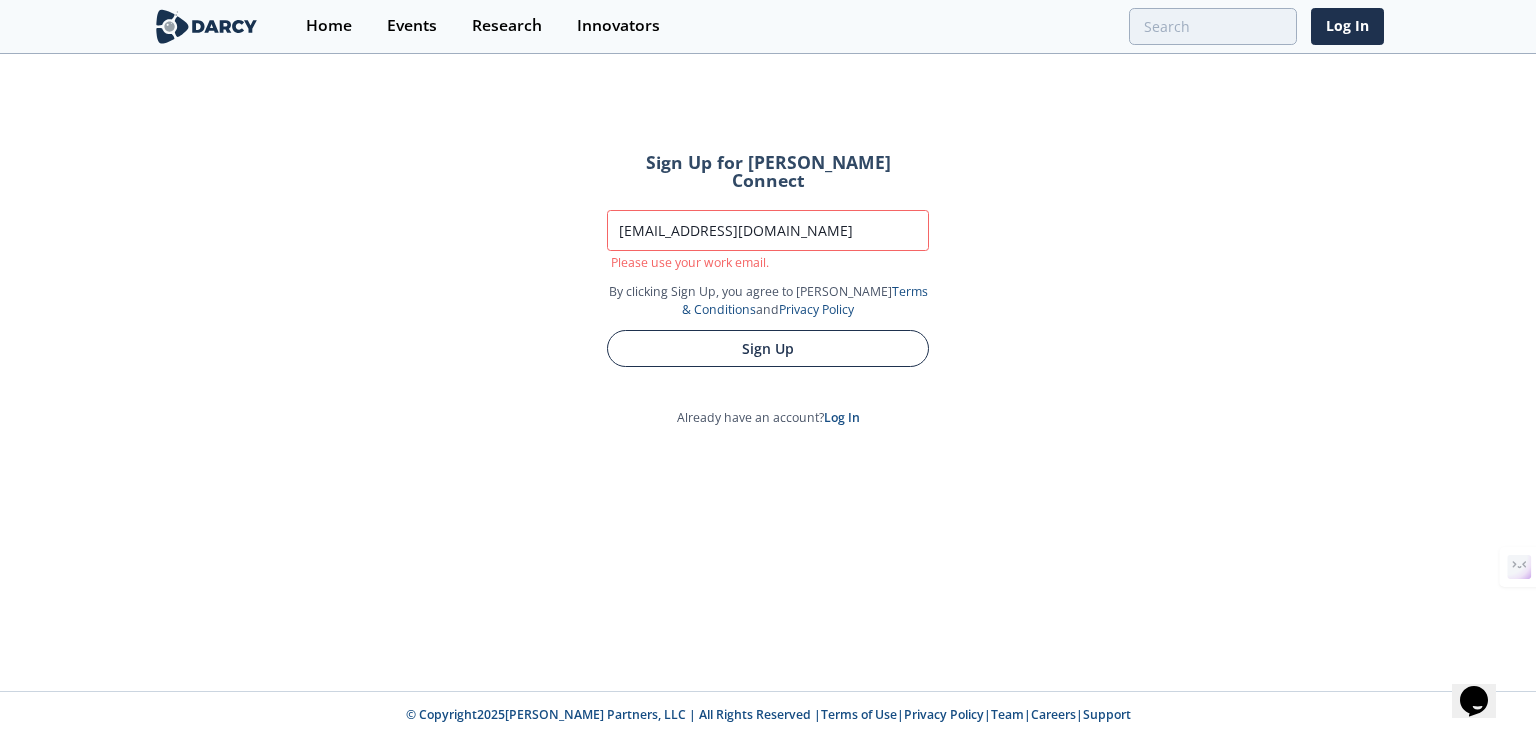 click on "Sign Up" at bounding box center [768, 348] 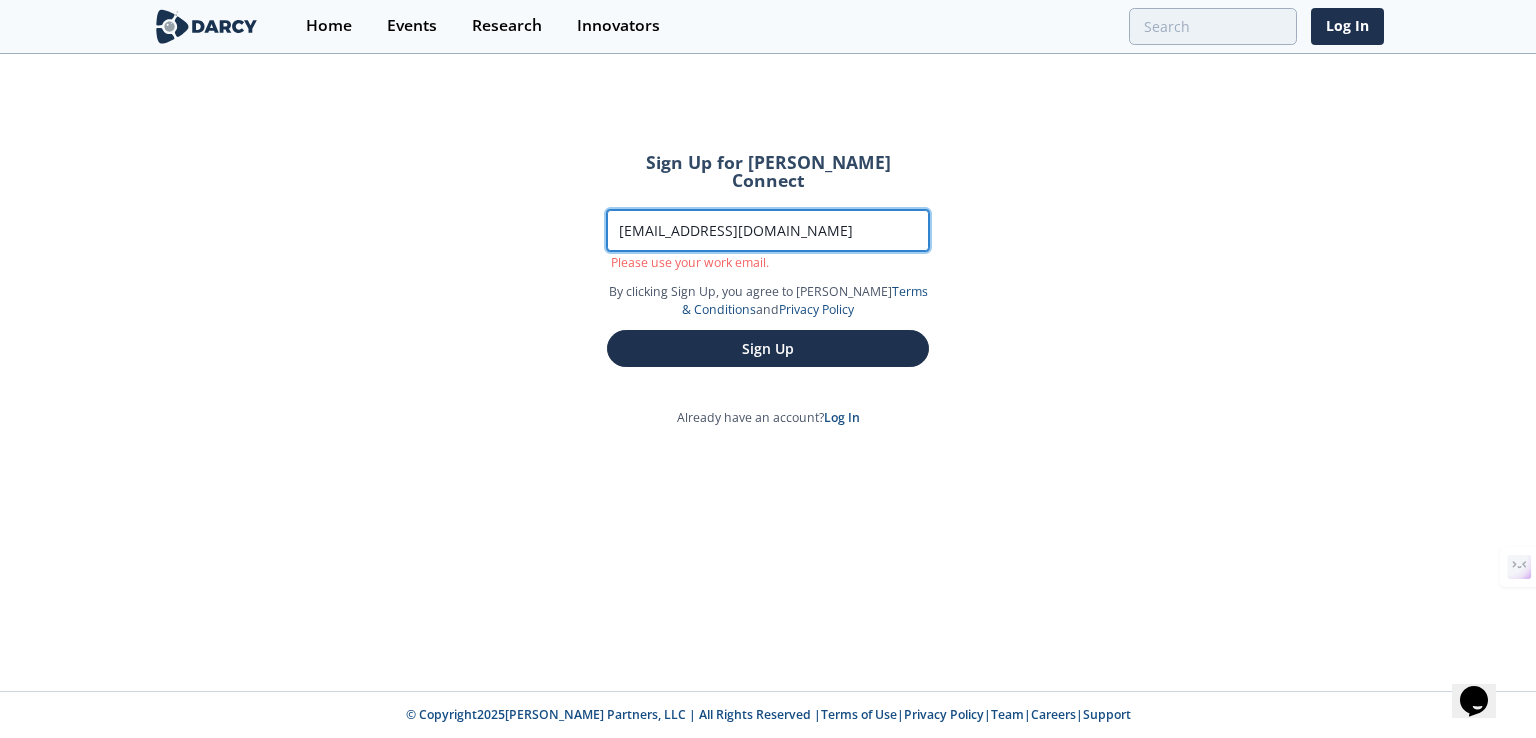 click on "[EMAIL_ADDRESS][DOMAIN_NAME]" at bounding box center [768, 230] 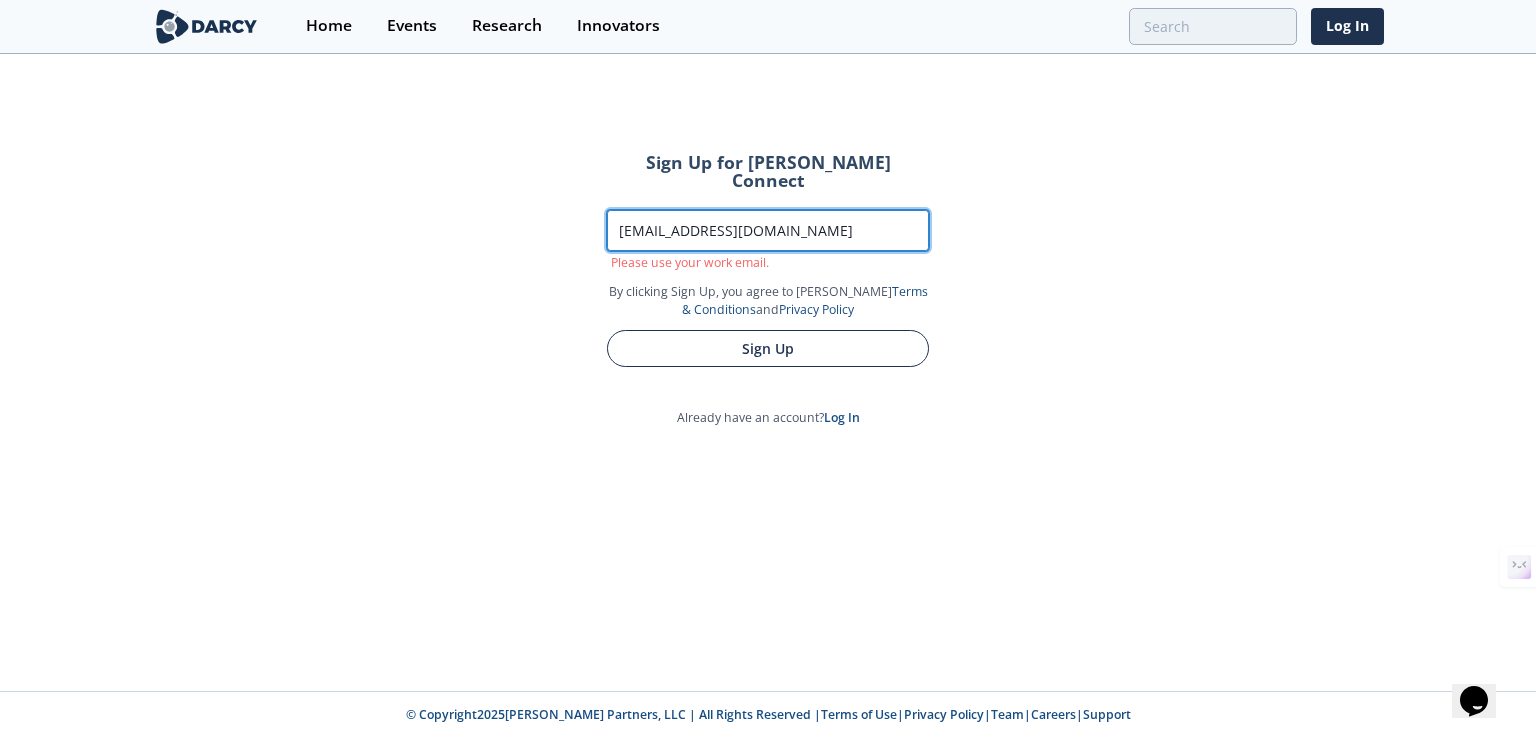 type on "[EMAIL_ADDRESS][DOMAIN_NAME]" 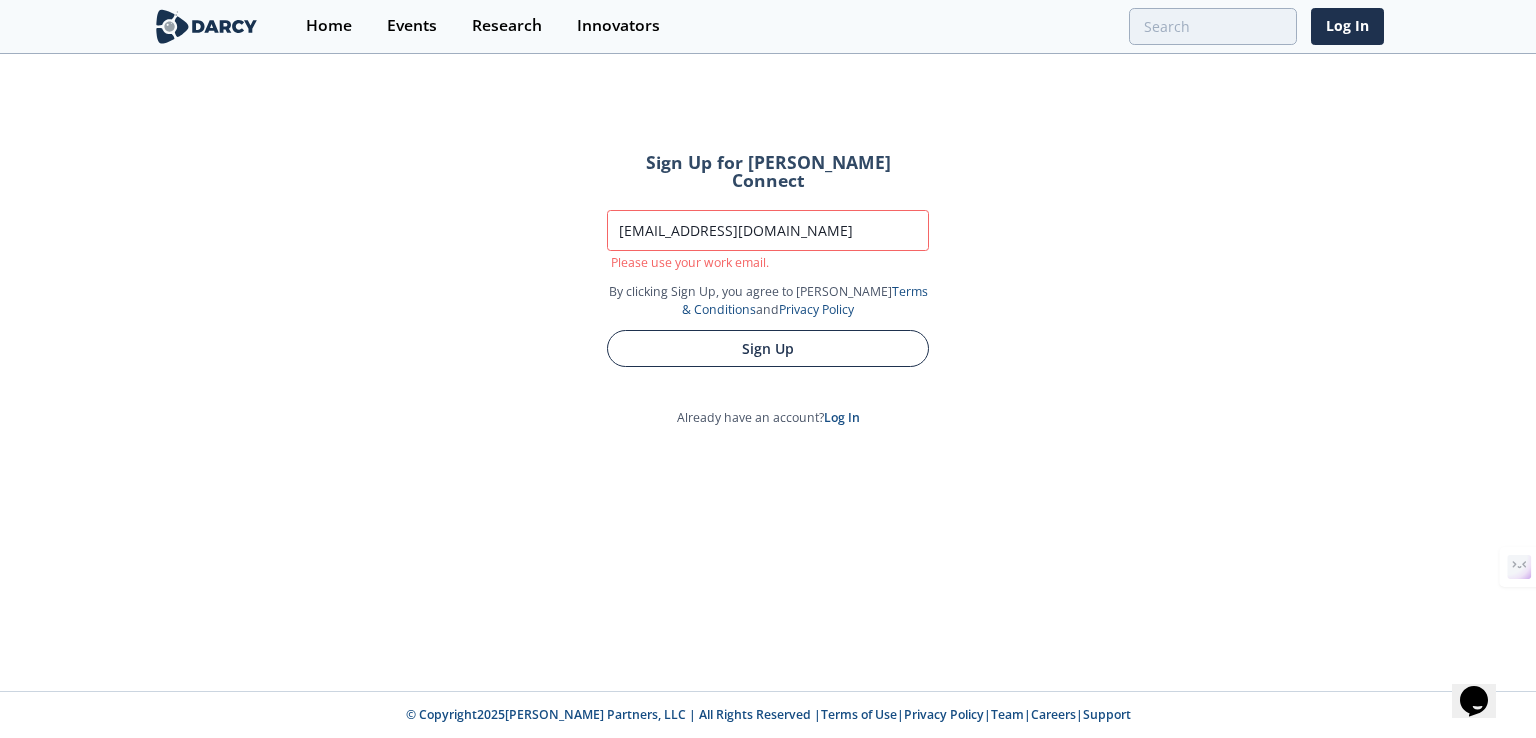 click on "Sign Up for [PERSON_NAME] Connect
Work Email
[EMAIL_ADDRESS][DOMAIN_NAME]
Please use your work email.
By clicking Sign Up, you agree to [PERSON_NAME]   Terms & Conditions  and  Privacy Policy
Sign Up" at bounding box center [768, 260] 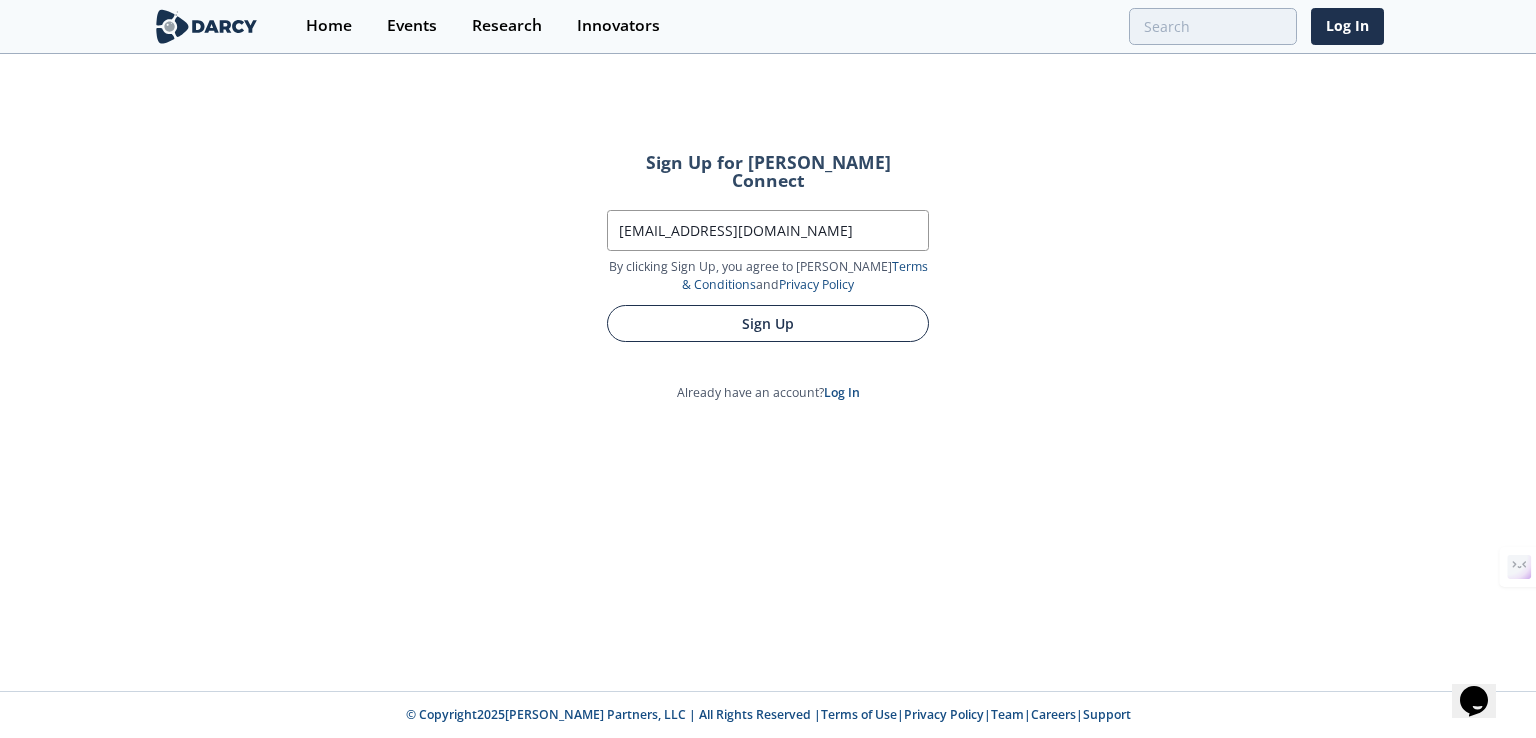 click on "Sign Up" at bounding box center (768, 323) 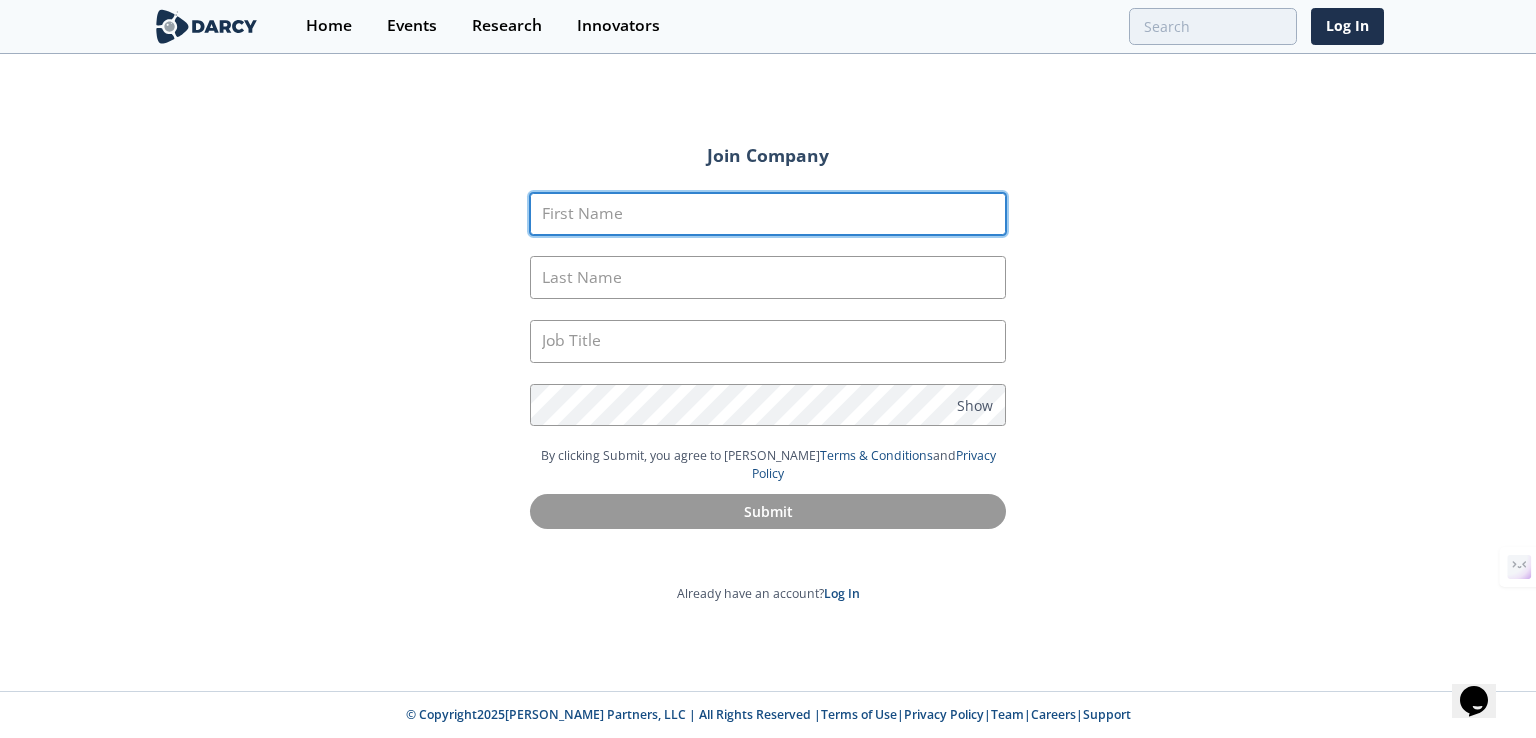 click on "First Name" at bounding box center (768, 214) 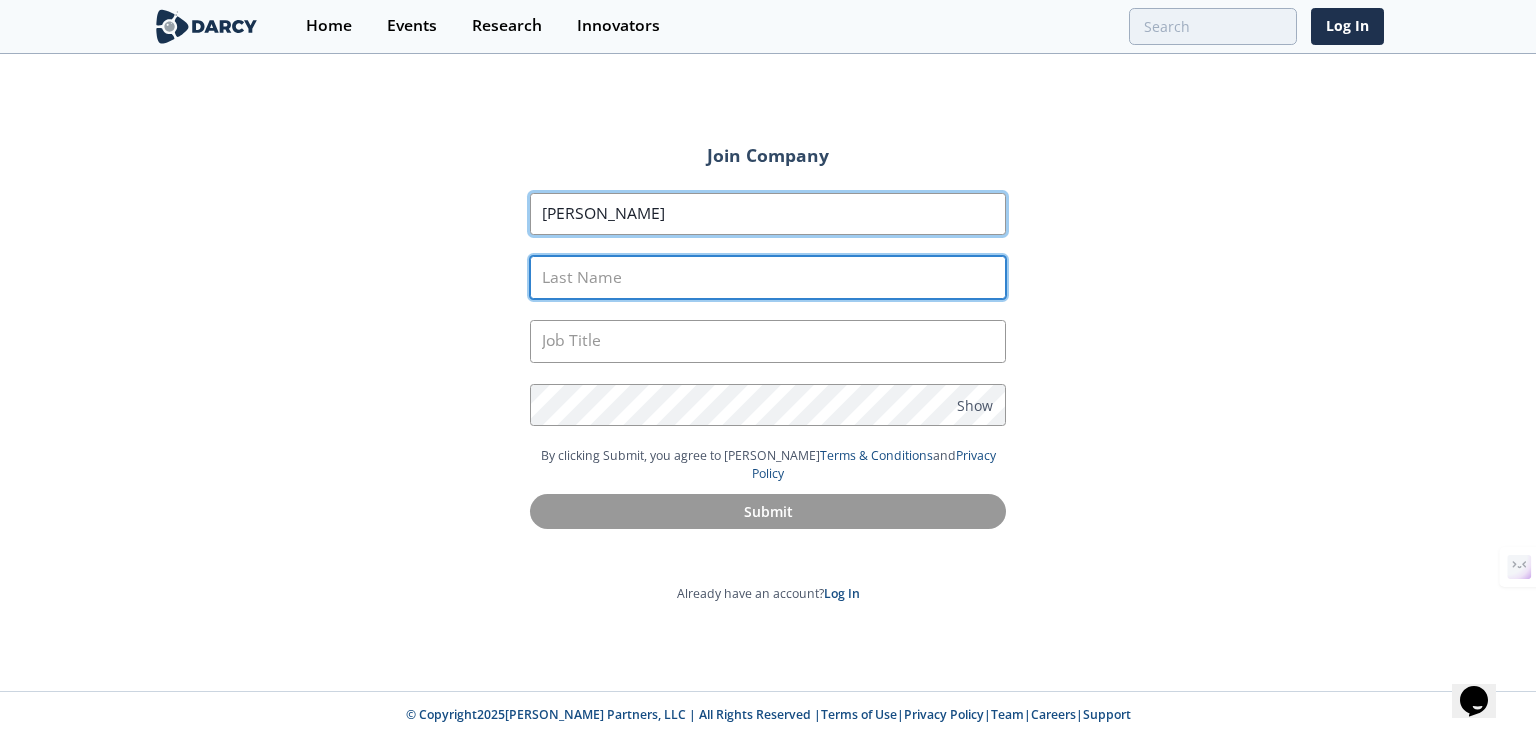 type on "[PERSON_NAME]" 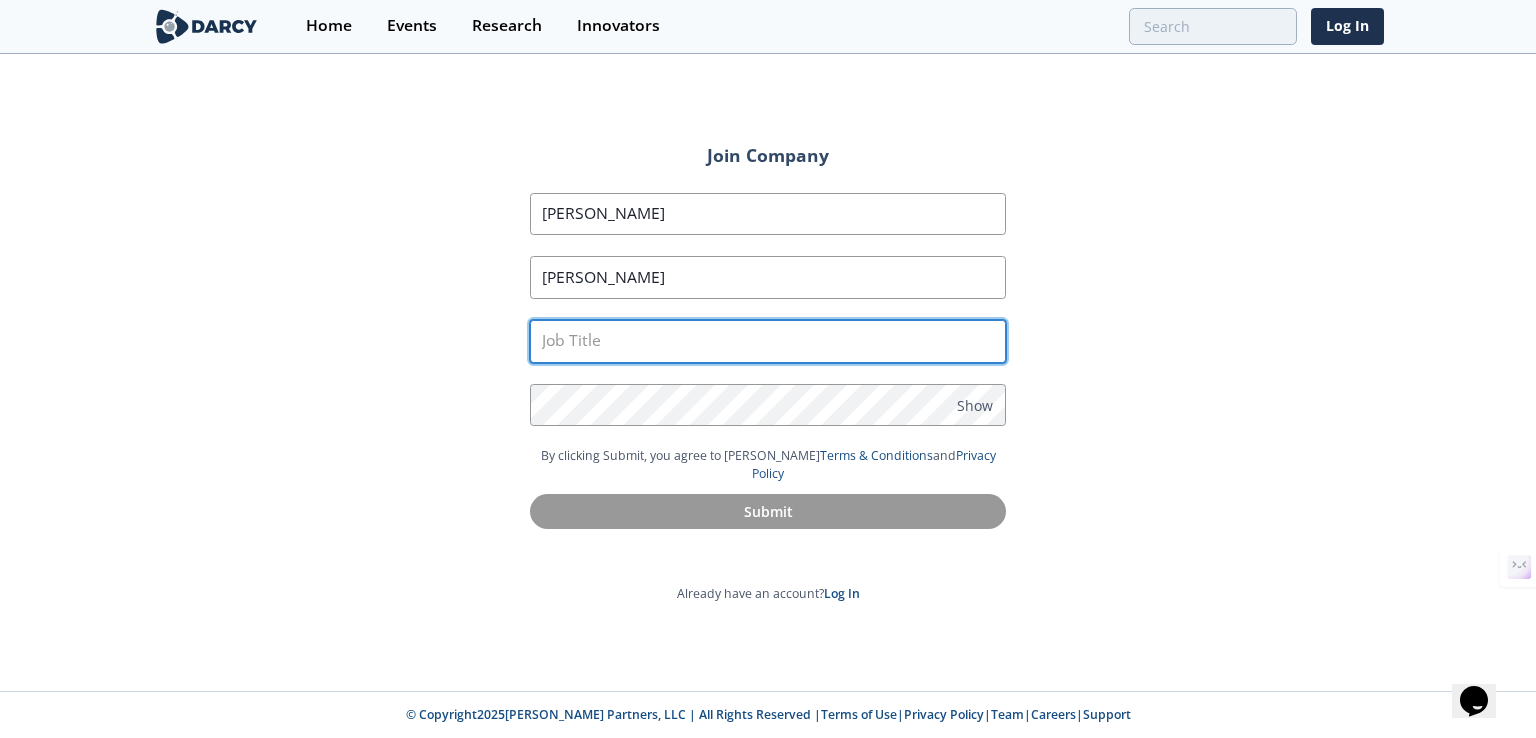 click at bounding box center [768, 341] 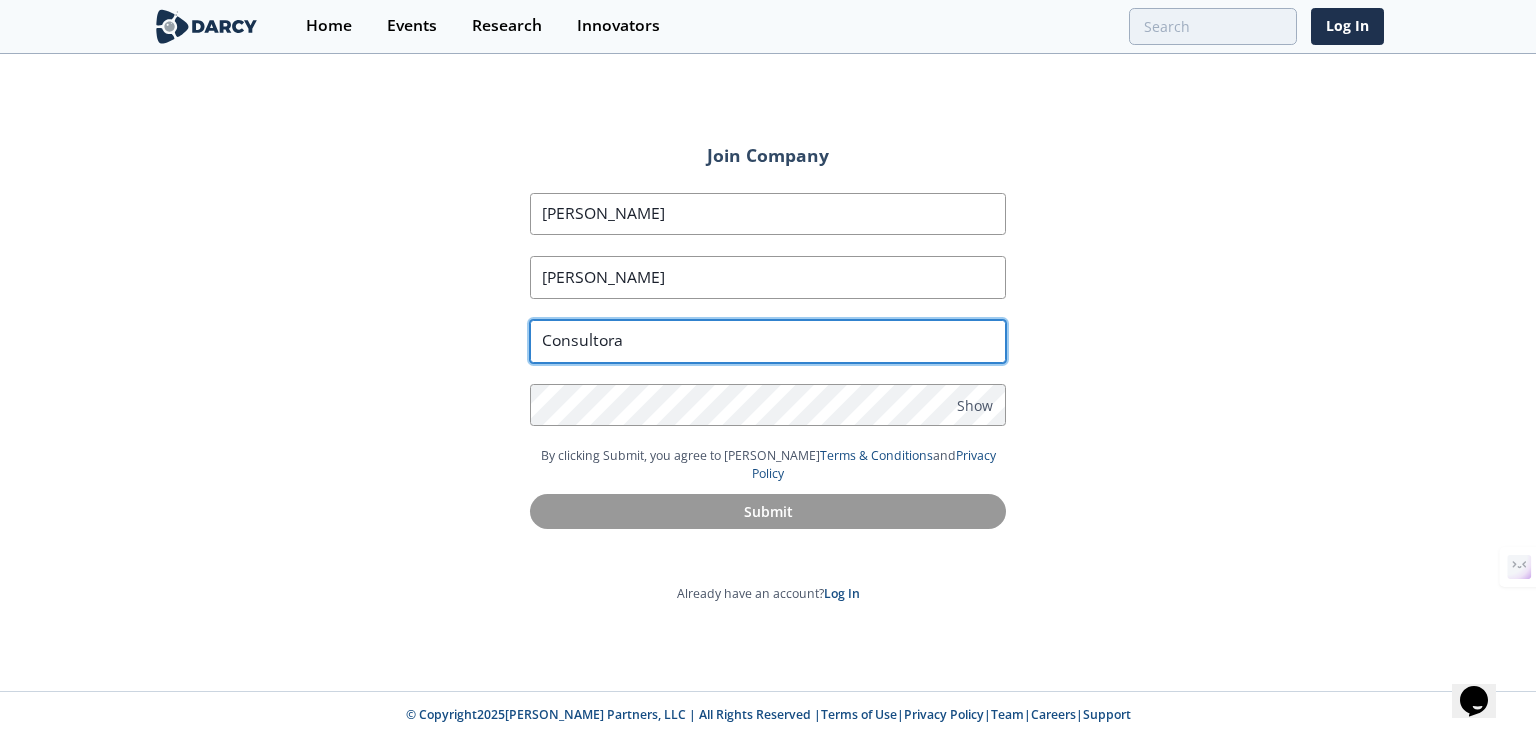 type on "Consultora" 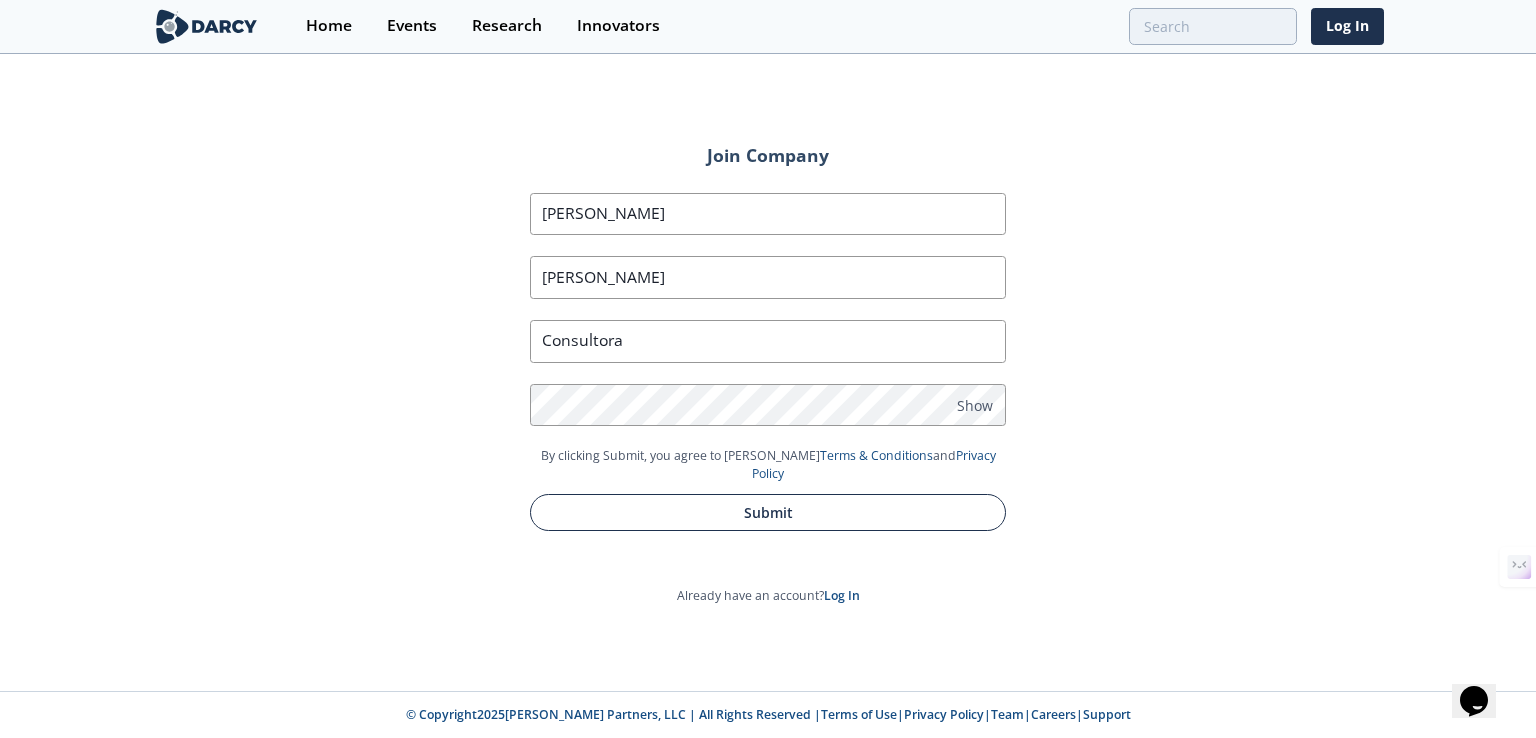 click on "Submit" at bounding box center [768, 512] 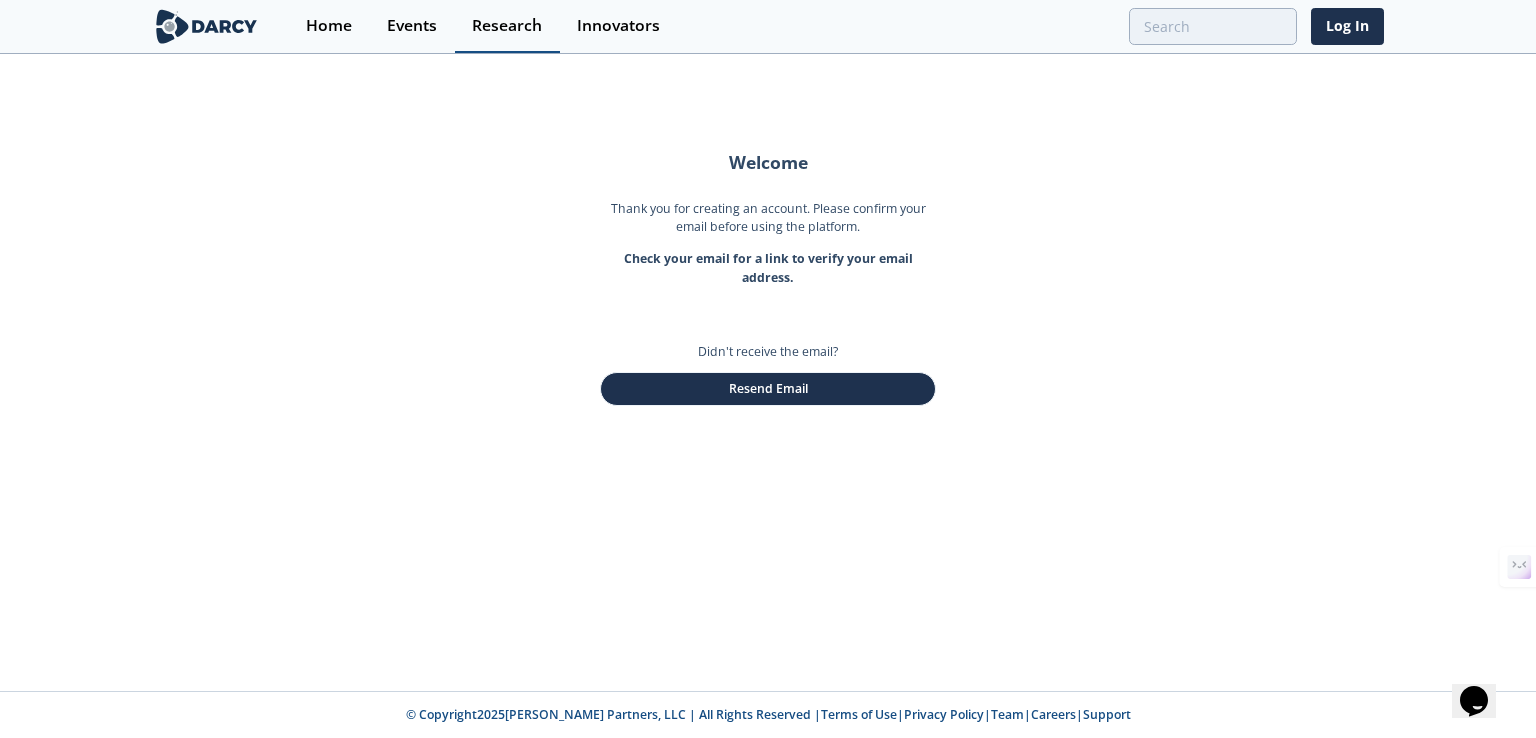 click on "Research" at bounding box center (507, 26) 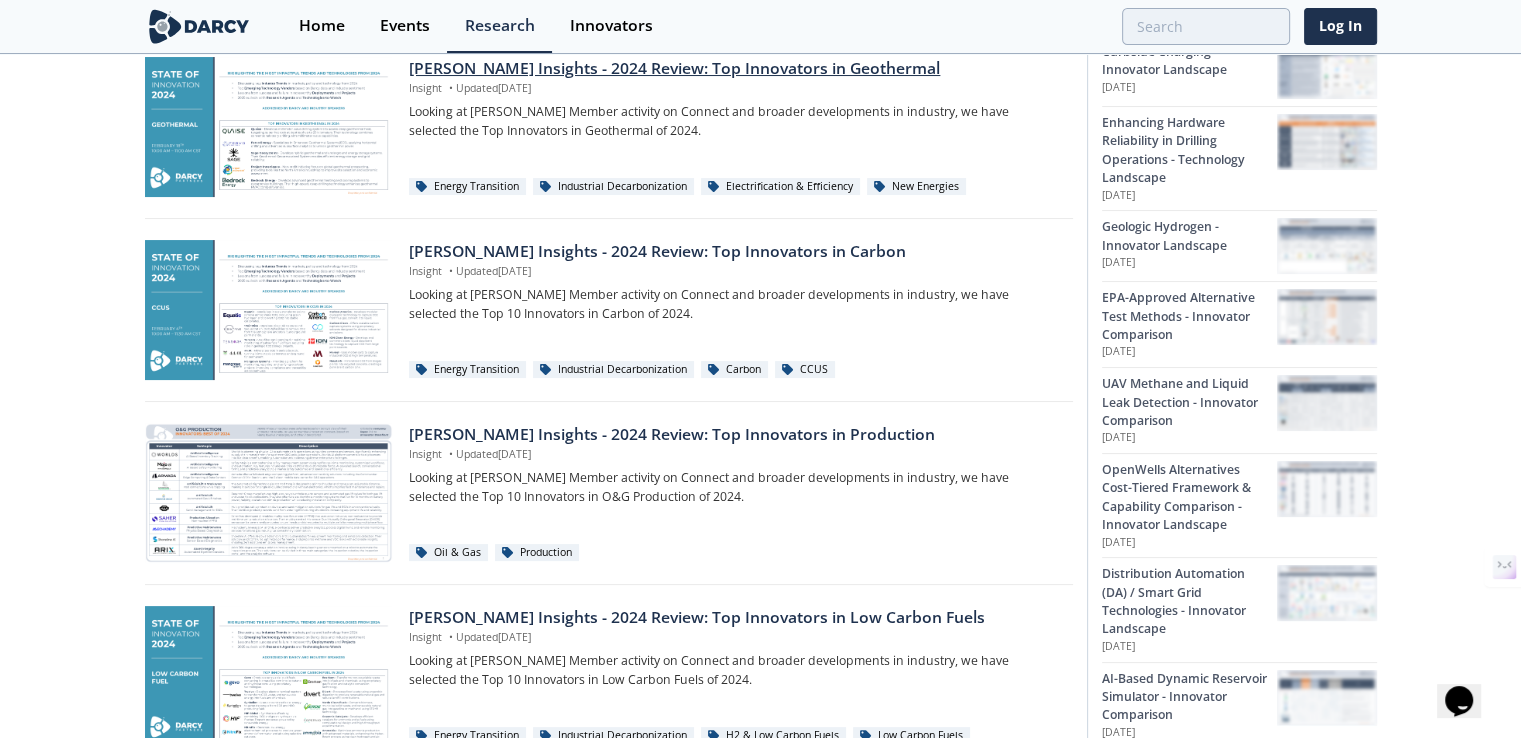 scroll, scrollTop: 300, scrollLeft: 0, axis: vertical 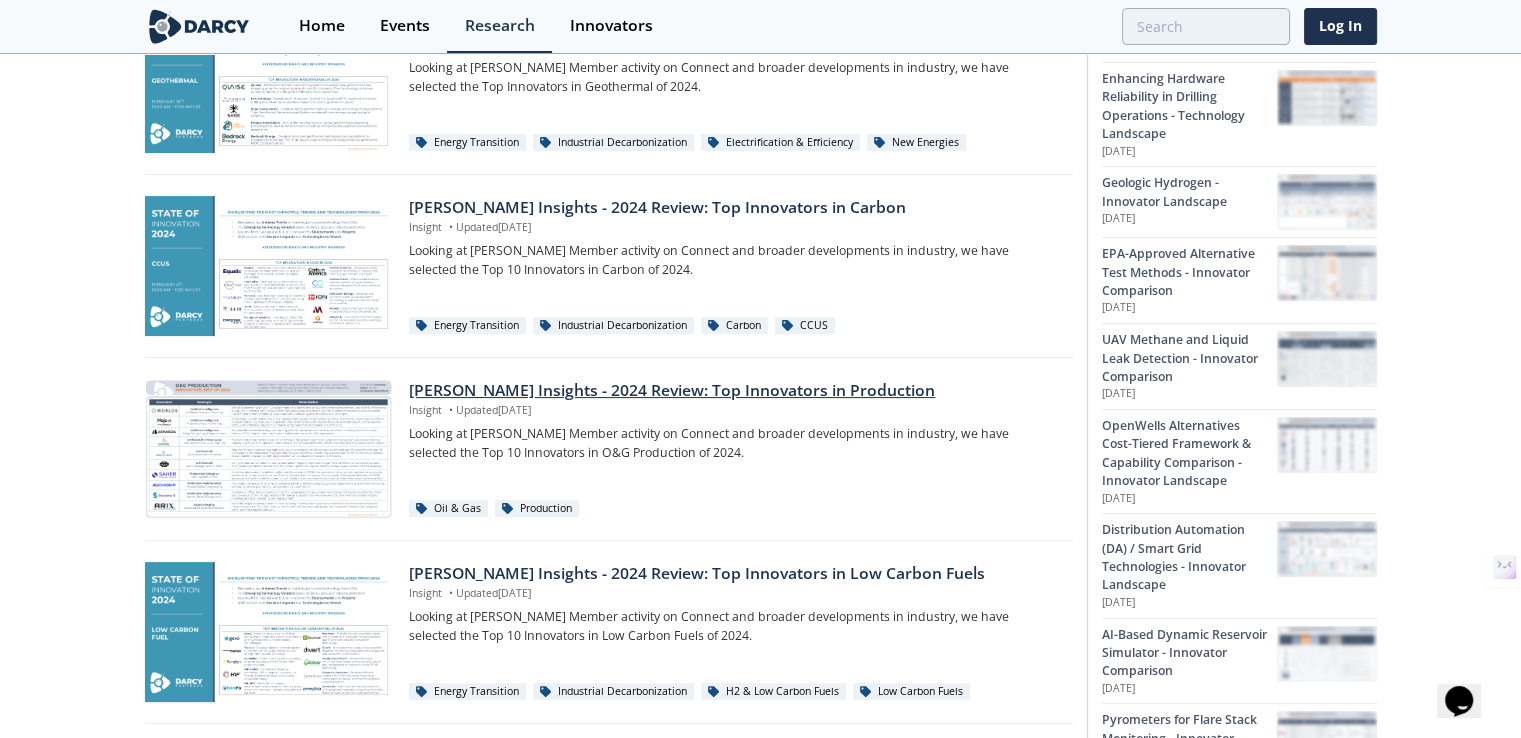 click on "[PERSON_NAME] Insights - 2024 Review: Top Innovators in Production" at bounding box center [733, 391] 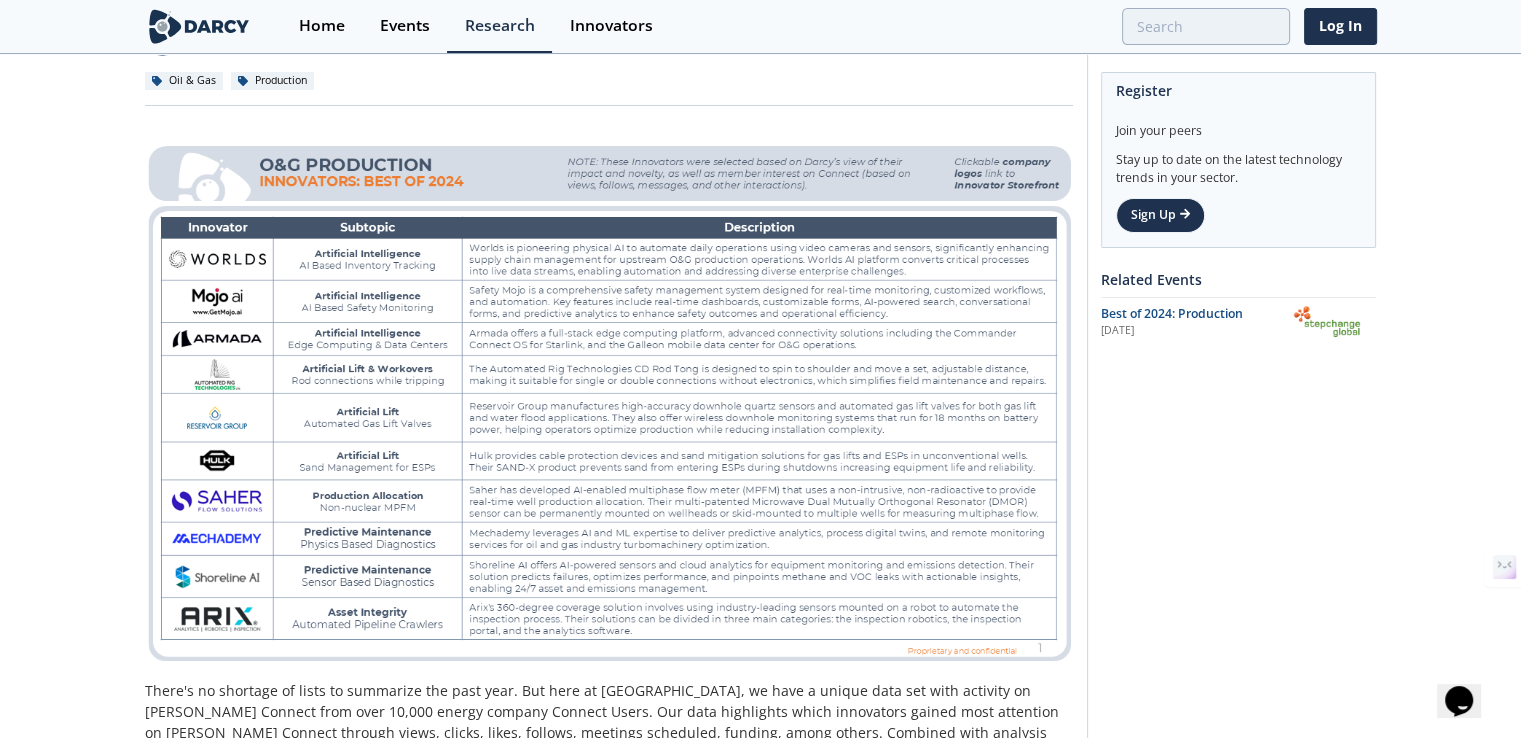 scroll, scrollTop: 200, scrollLeft: 0, axis: vertical 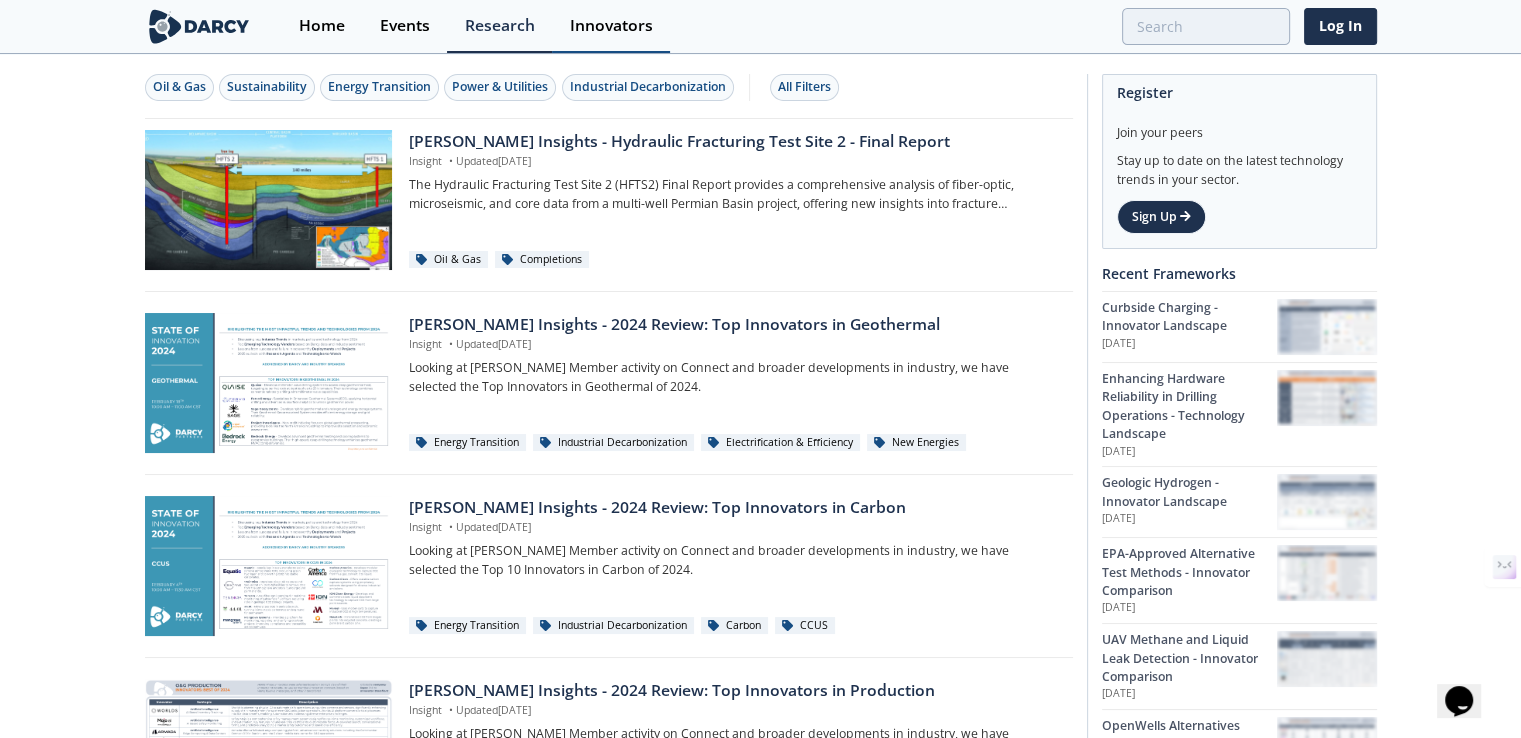 click on "Innovators" at bounding box center [611, 26] 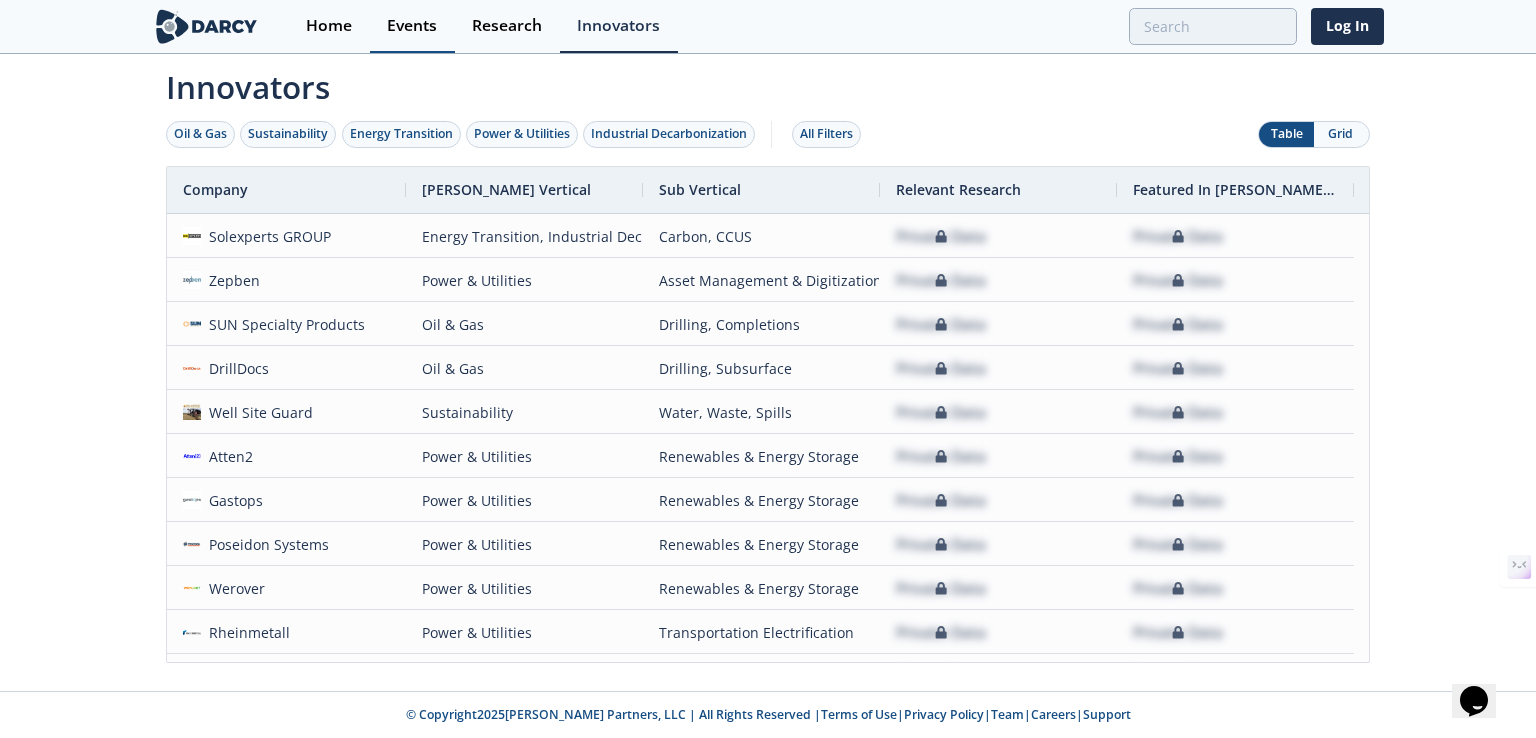 click on "Events" at bounding box center (412, 26) 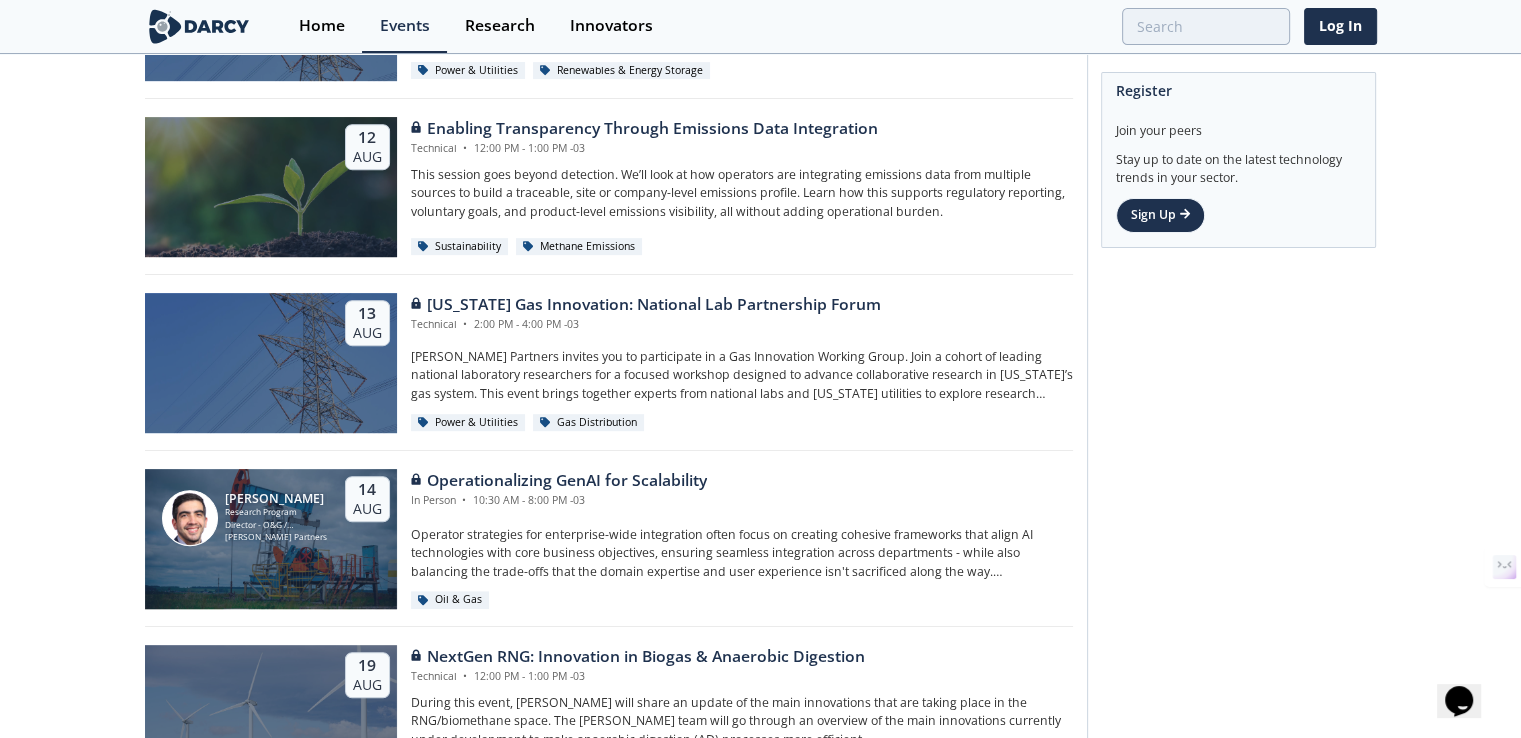 scroll, scrollTop: 1000, scrollLeft: 0, axis: vertical 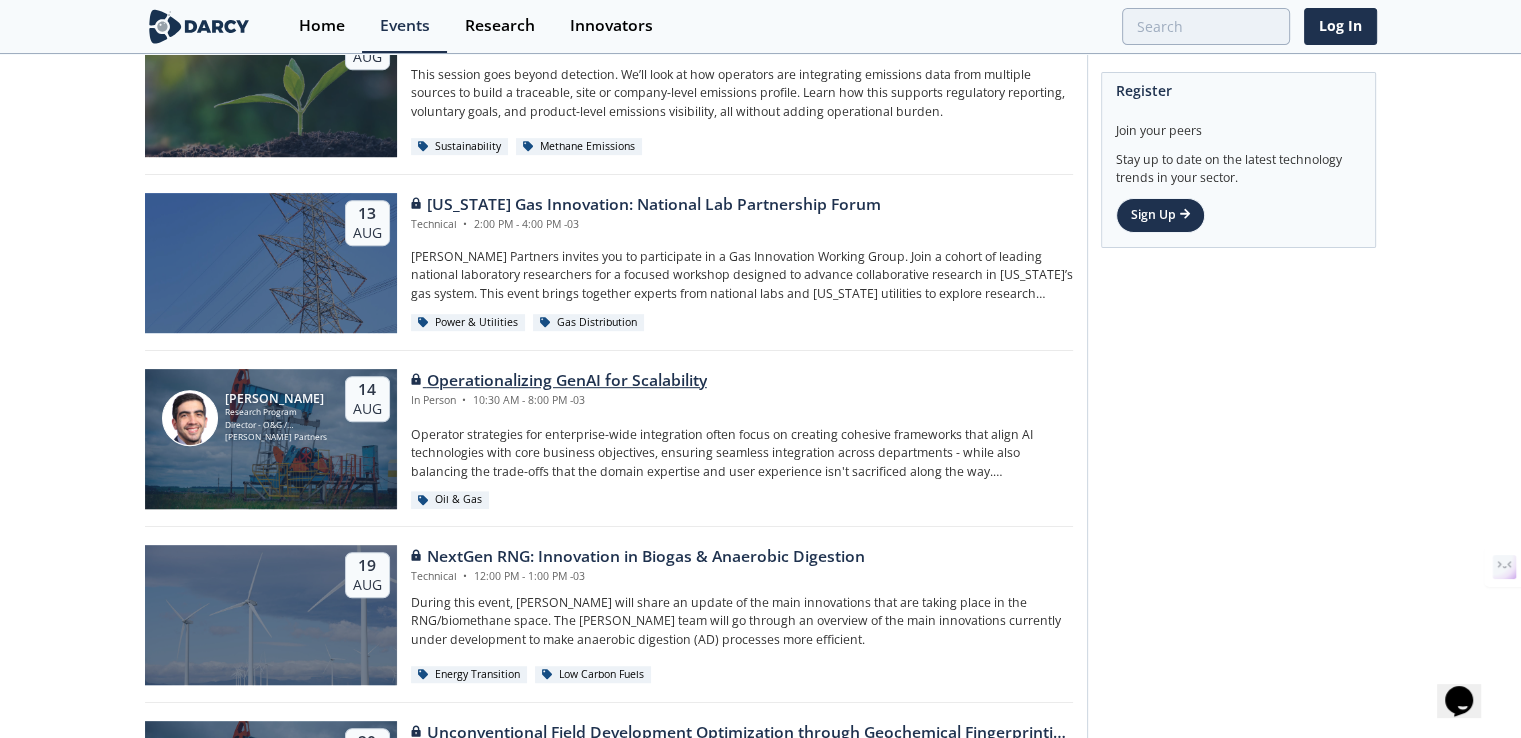 click on "Operationalizing GenAI for Scalability" at bounding box center (559, 381) 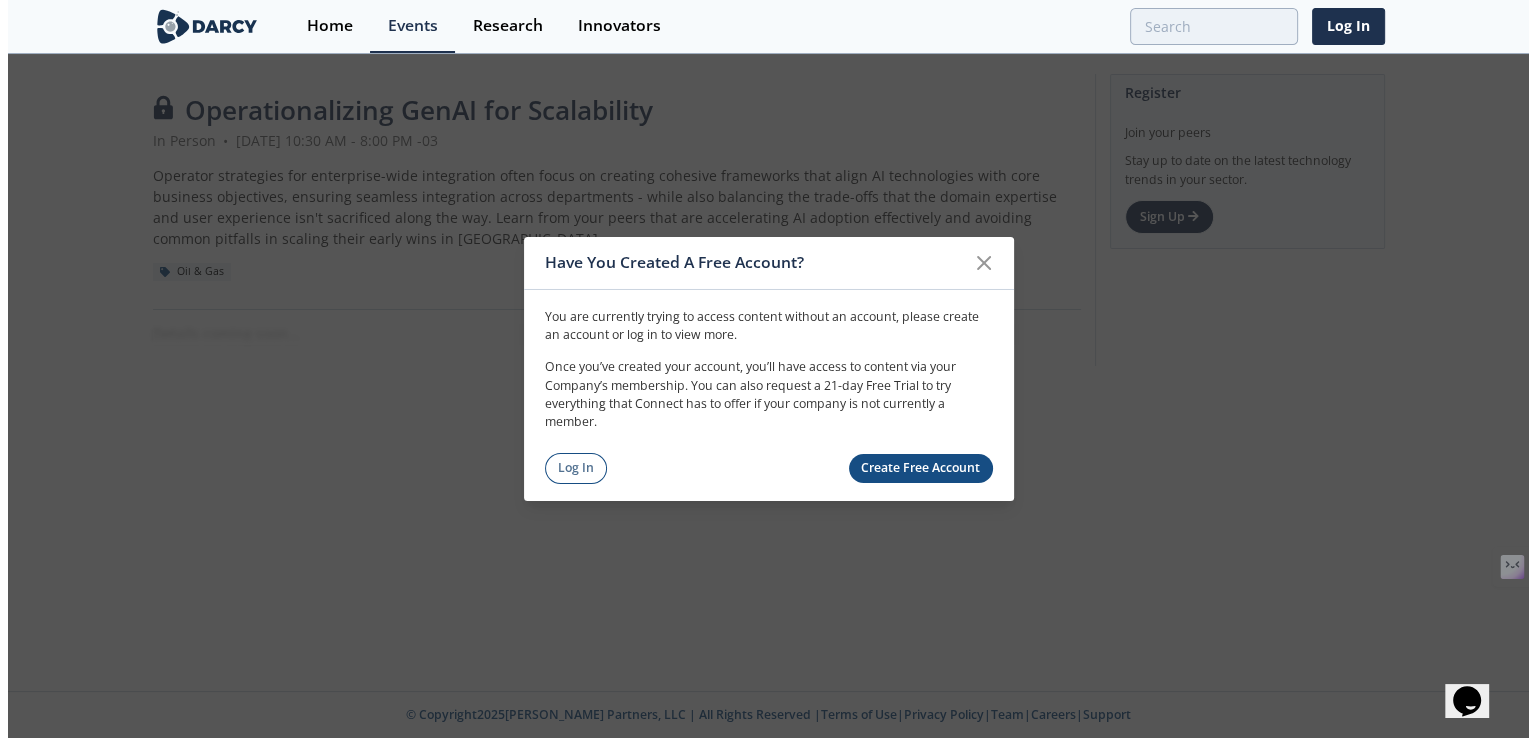 scroll, scrollTop: 0, scrollLeft: 0, axis: both 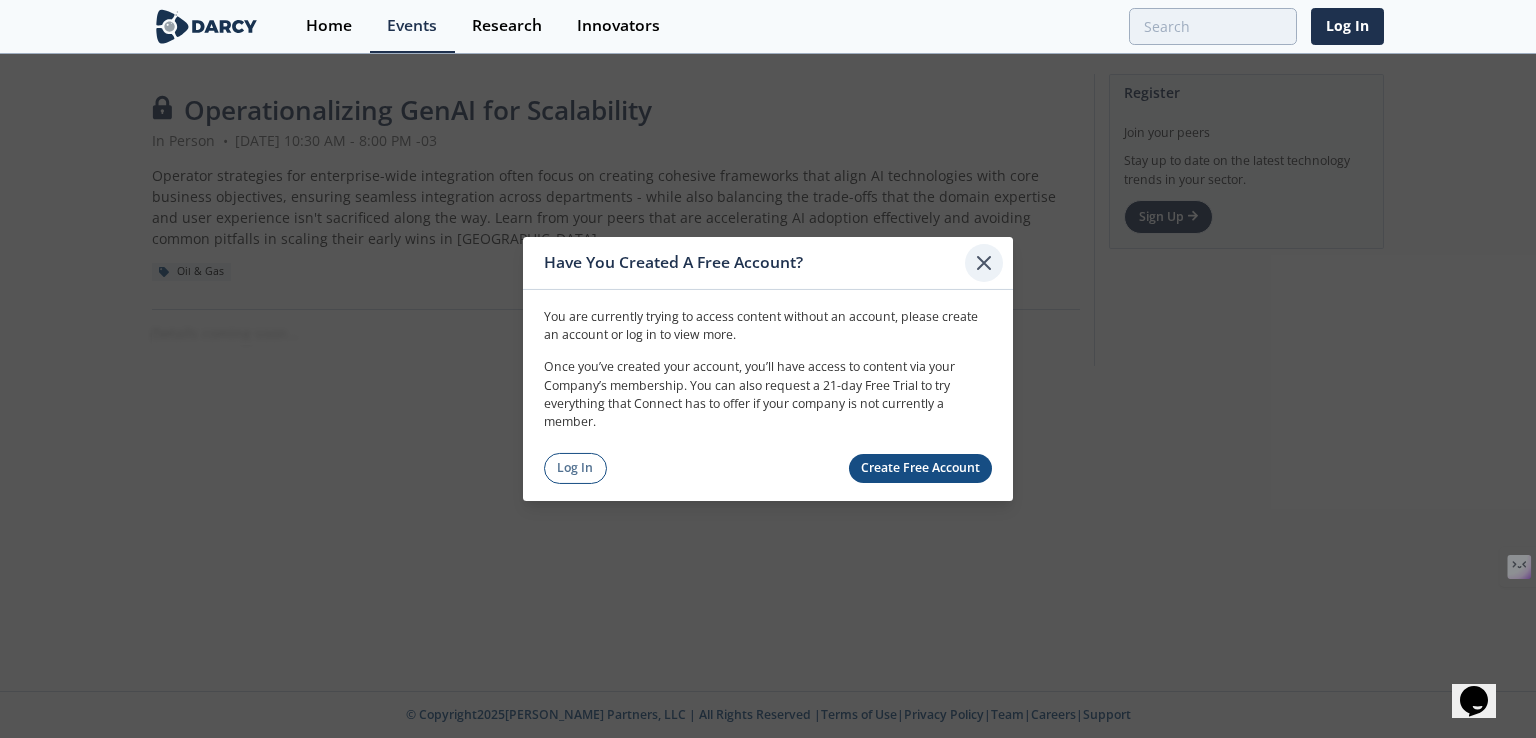 click 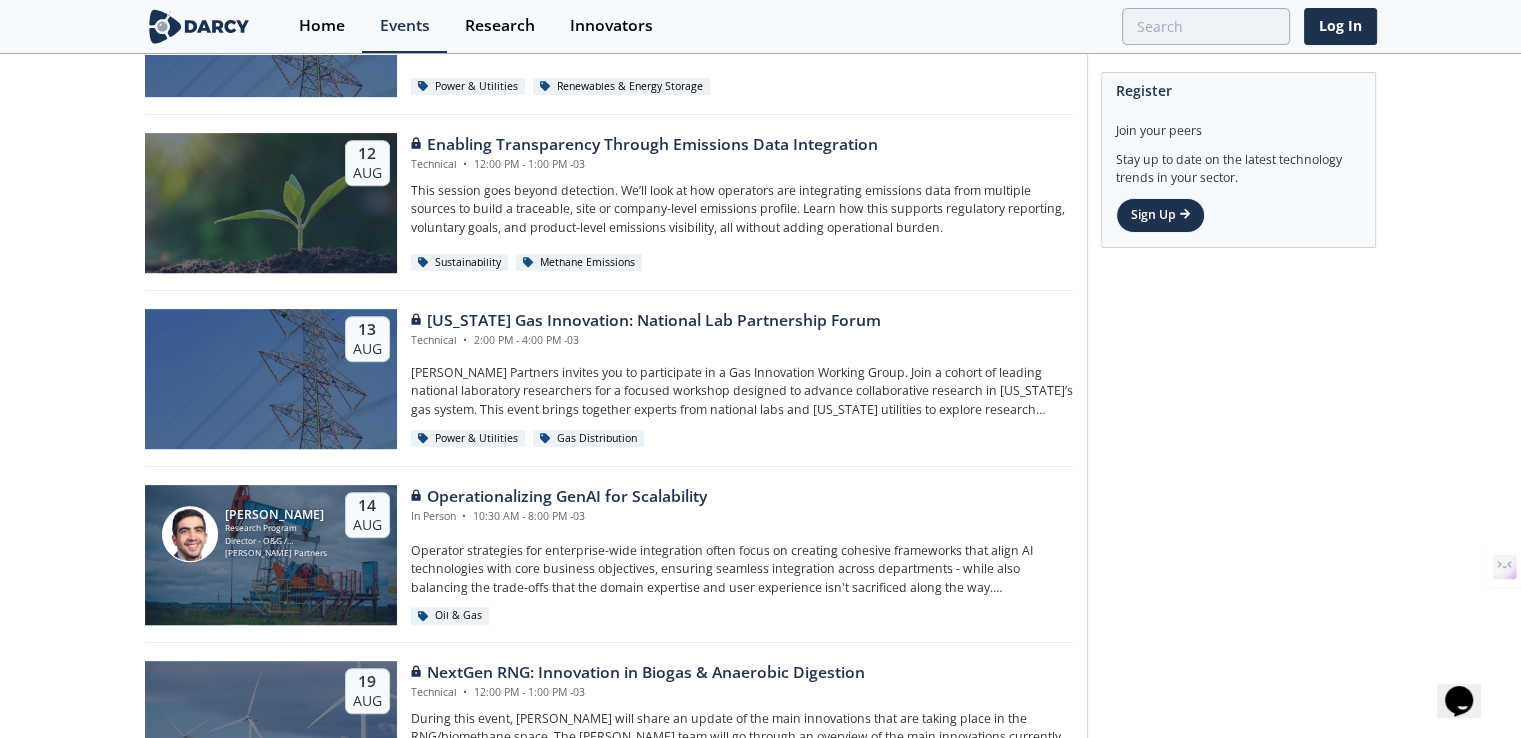 scroll, scrollTop: 1000, scrollLeft: 0, axis: vertical 